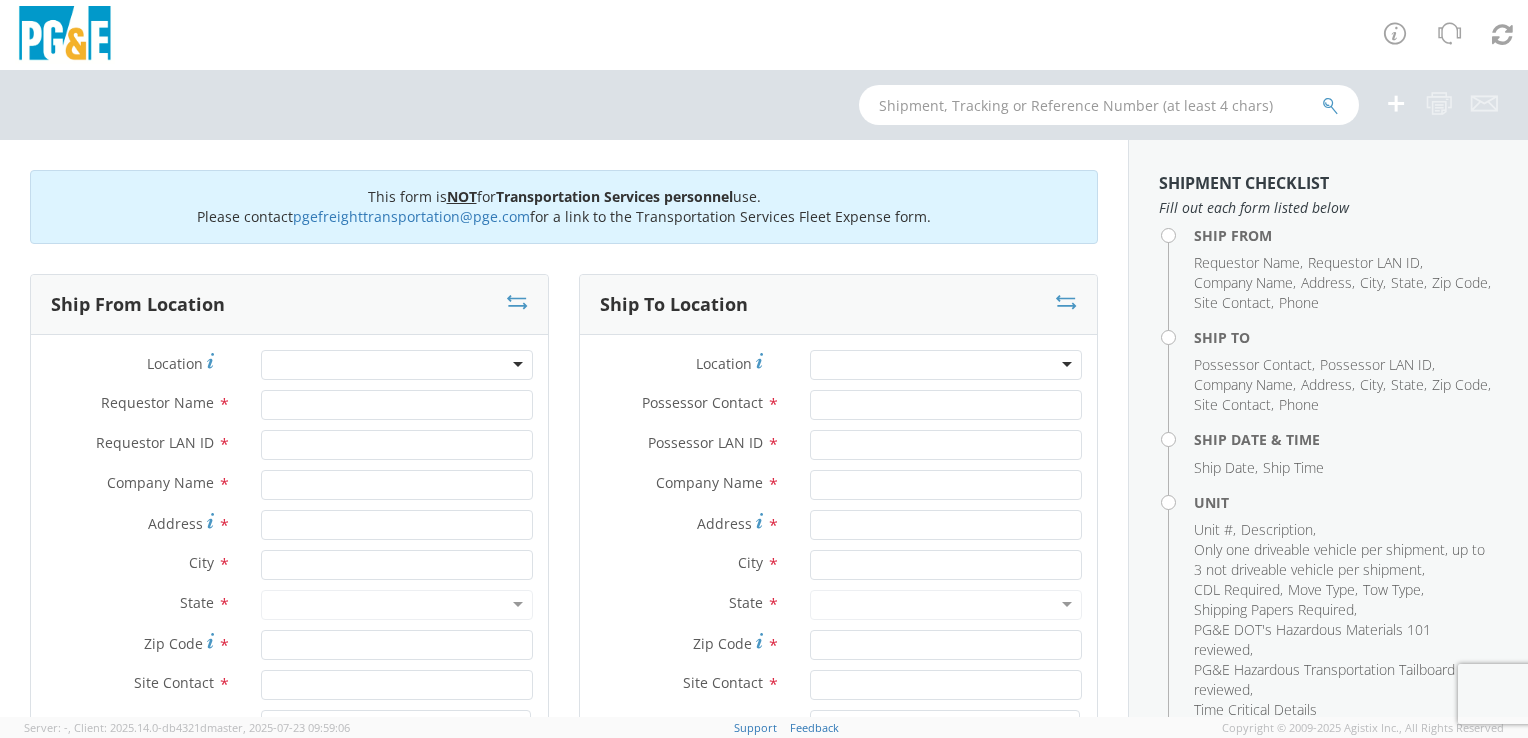 scroll, scrollTop: 0, scrollLeft: 0, axis: both 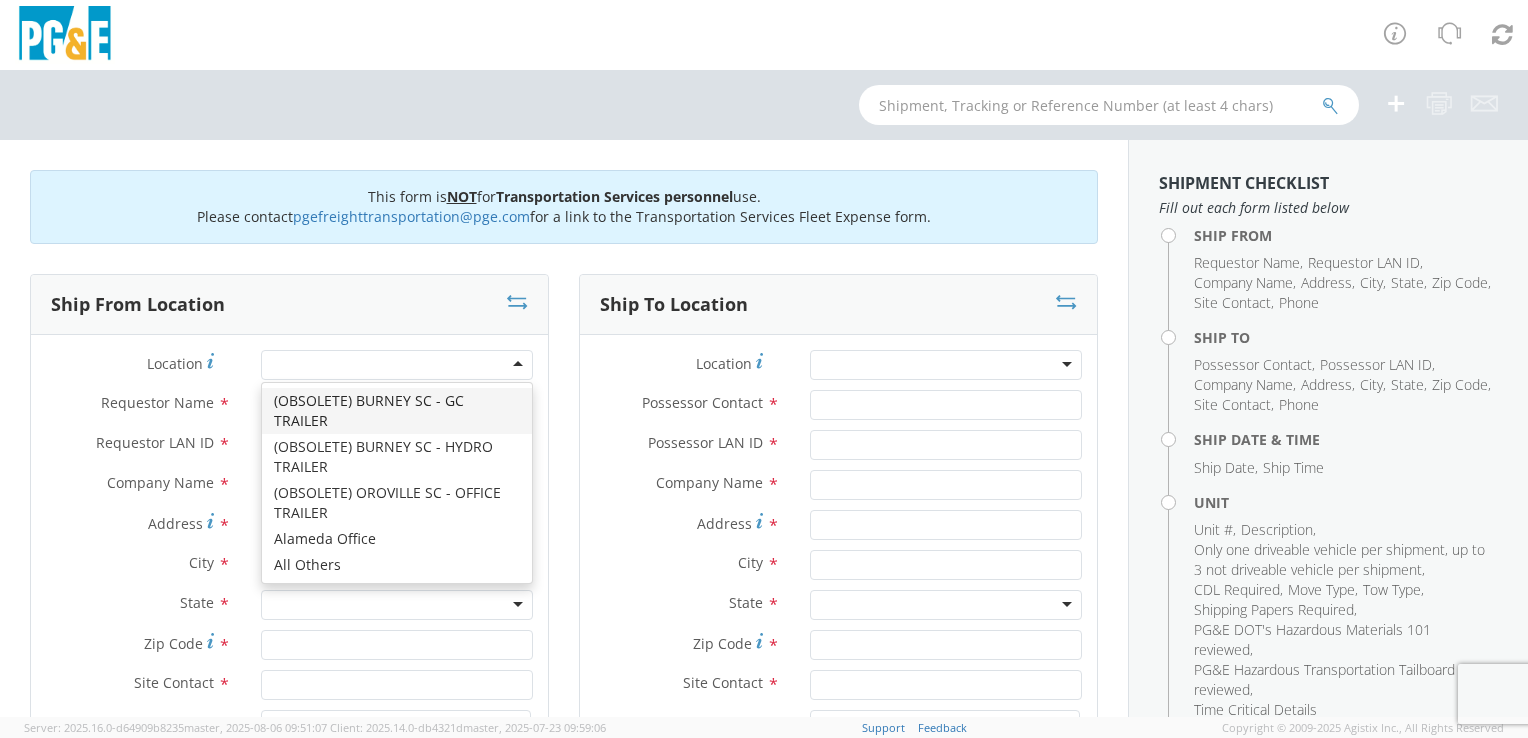 click at bounding box center (397, 365) 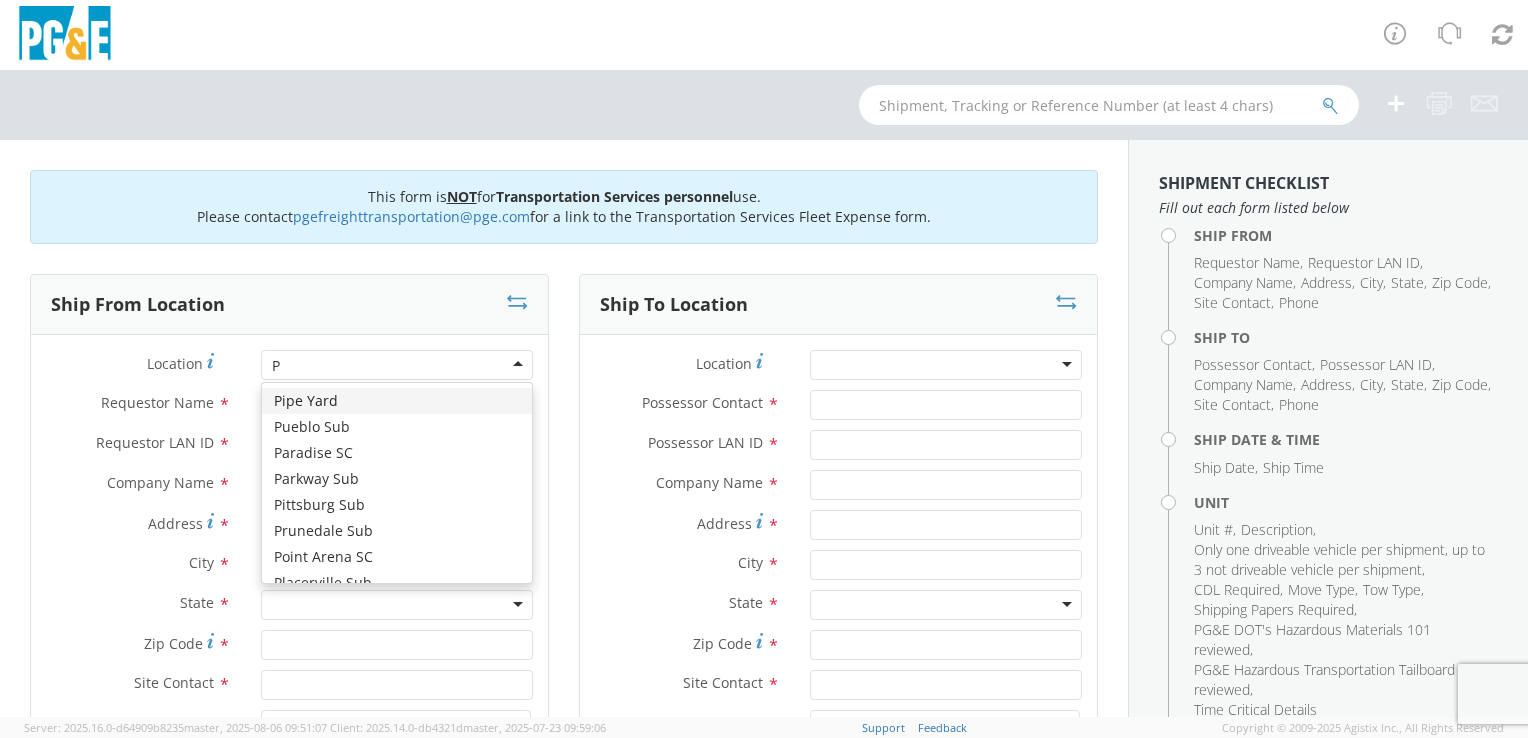 type on "PO" 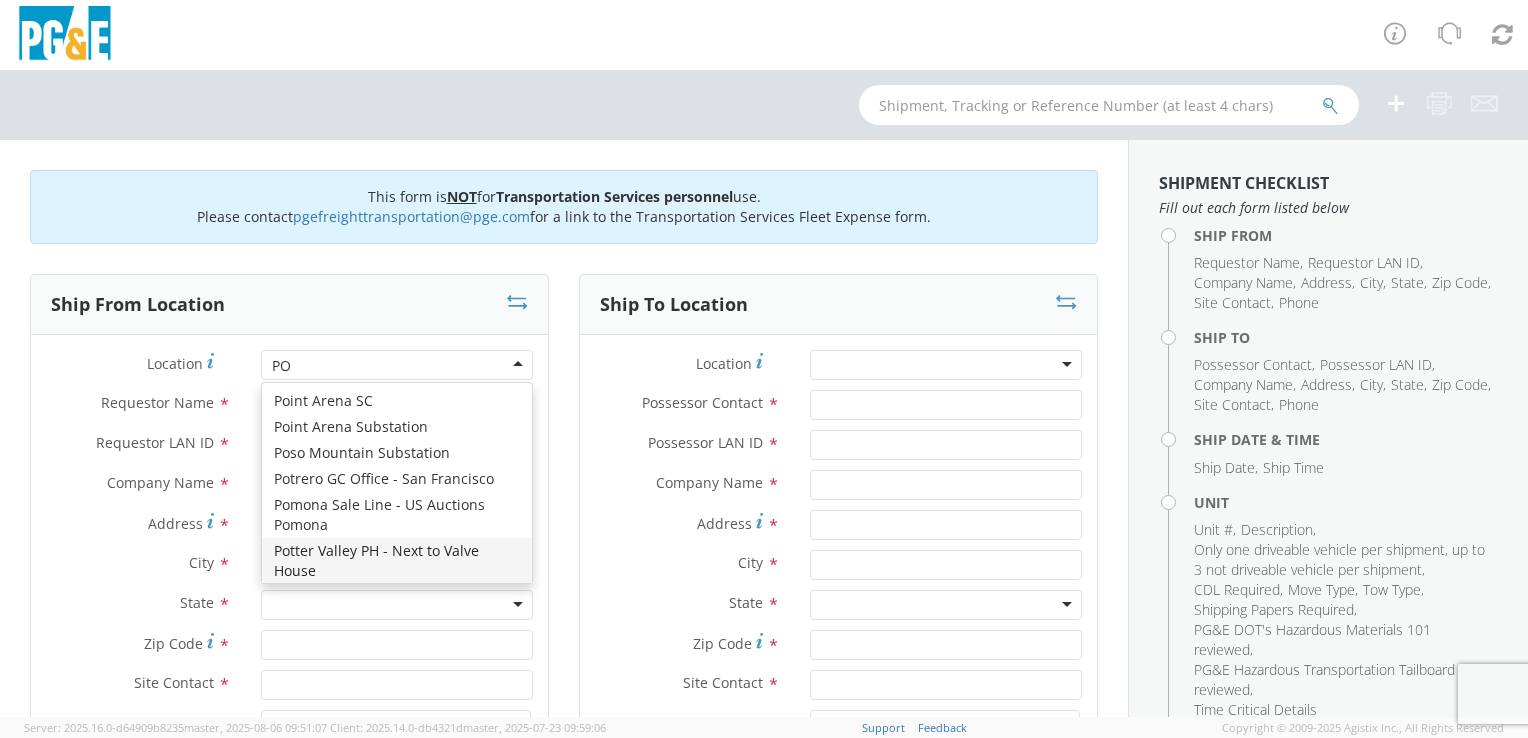 scroll, scrollTop: 100, scrollLeft: 0, axis: vertical 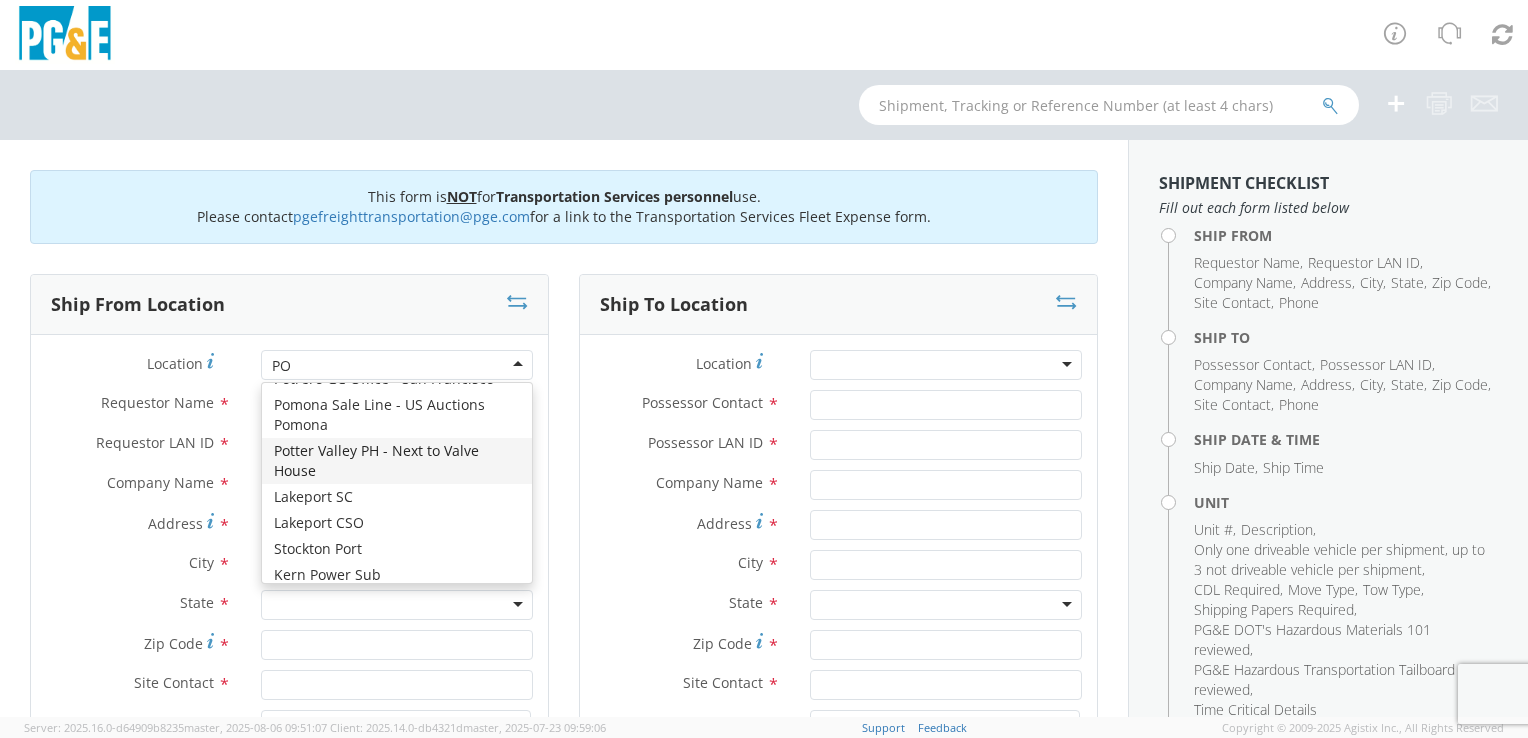 type 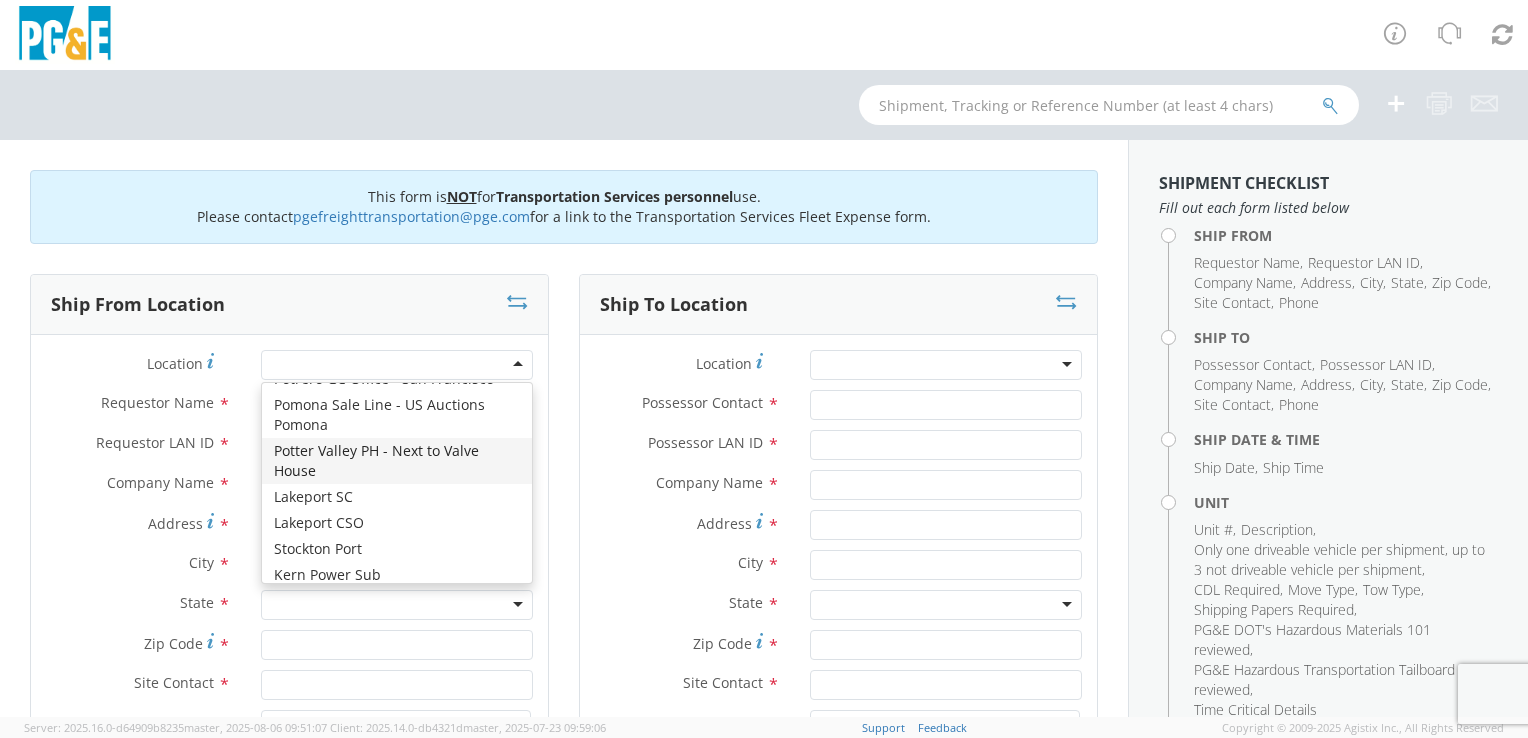 type on "PG&E" 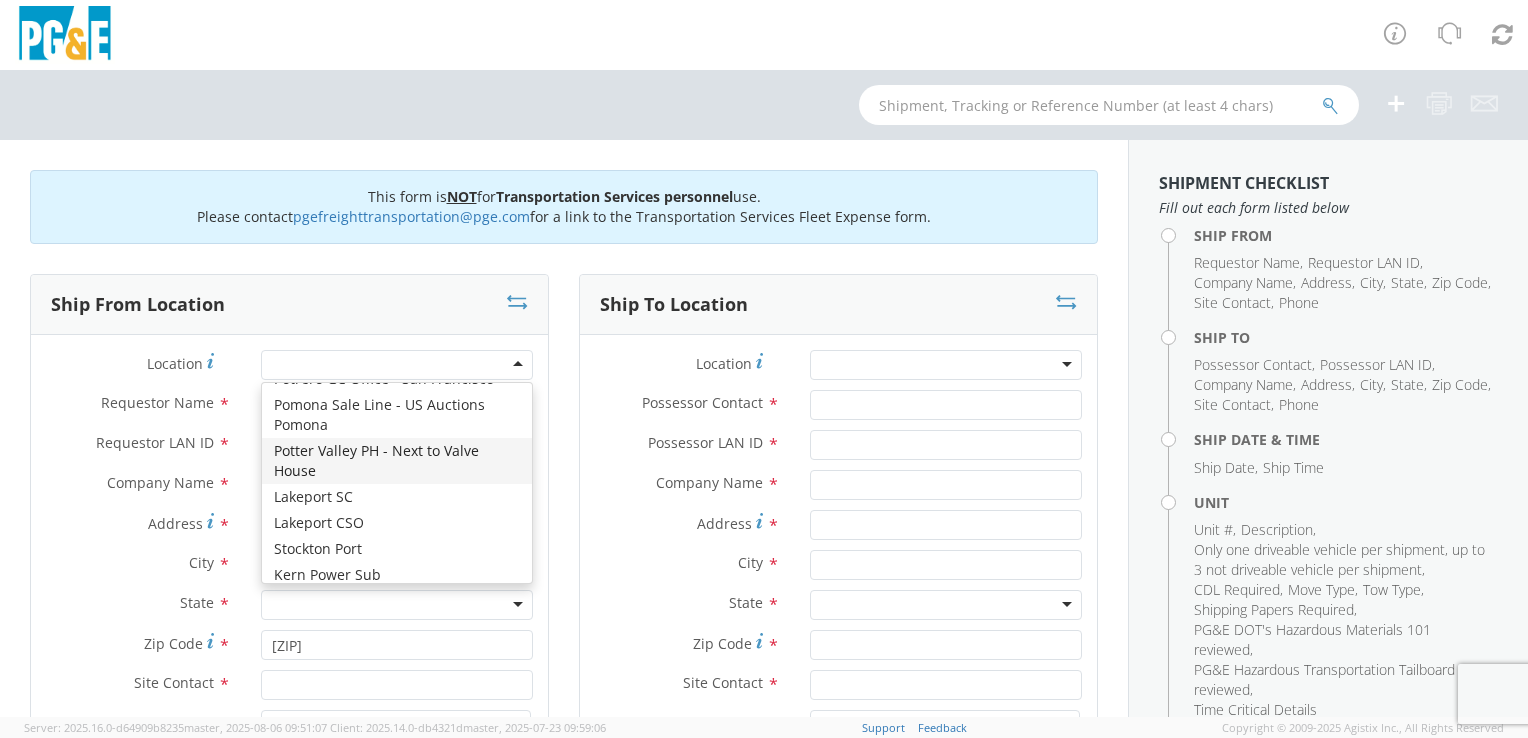 scroll, scrollTop: 0, scrollLeft: 0, axis: both 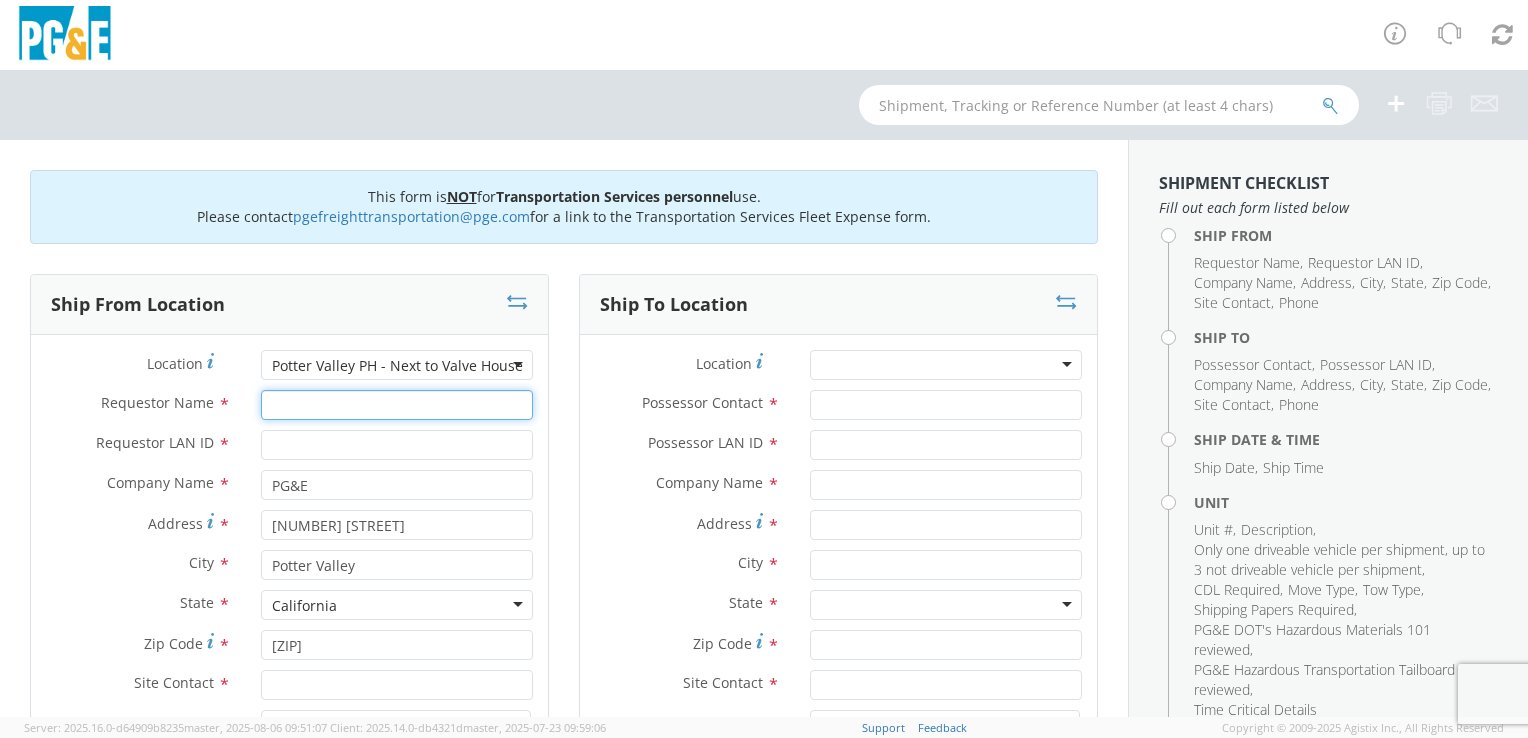 click on "Requestor Name        *" at bounding box center [397, 405] 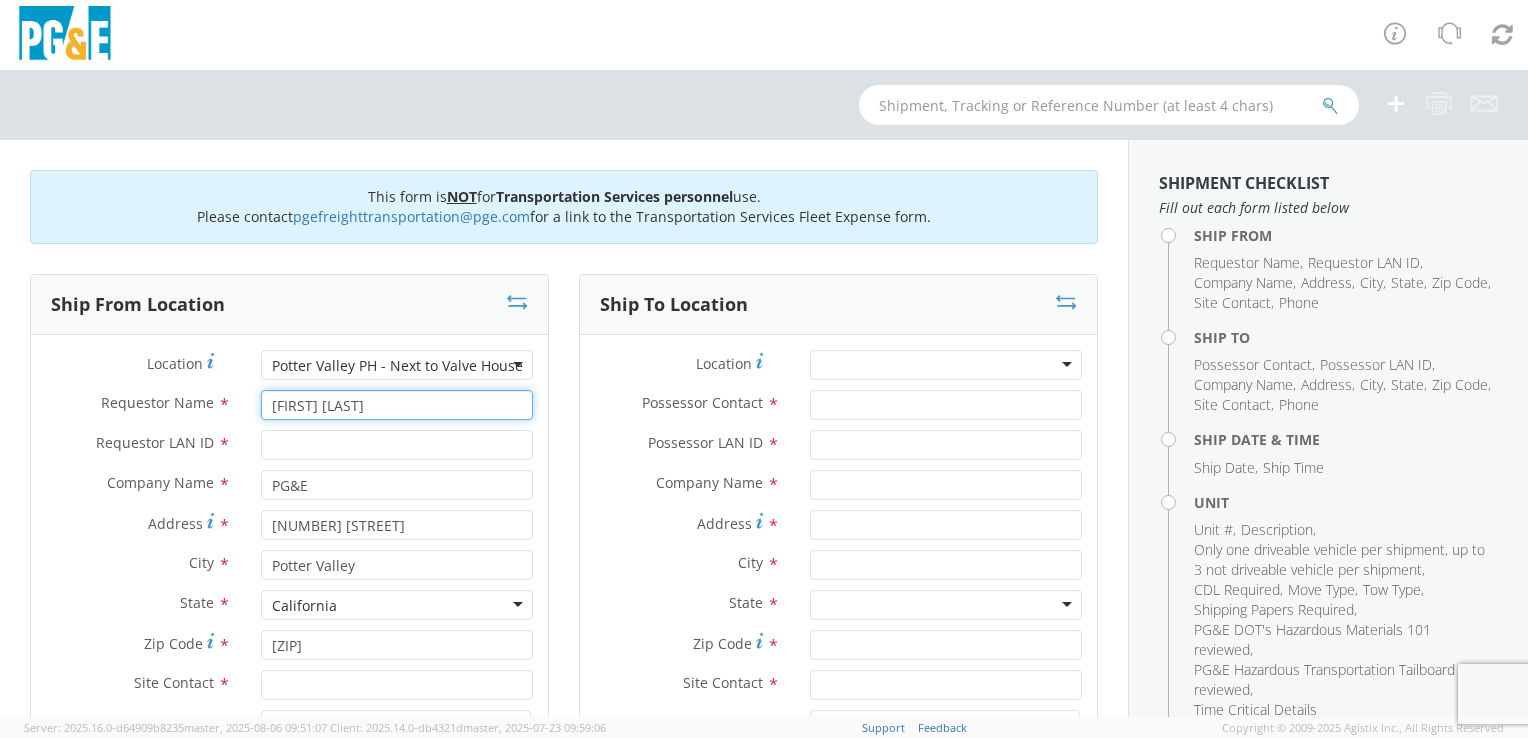 type on "[FIRST] [LAST]" 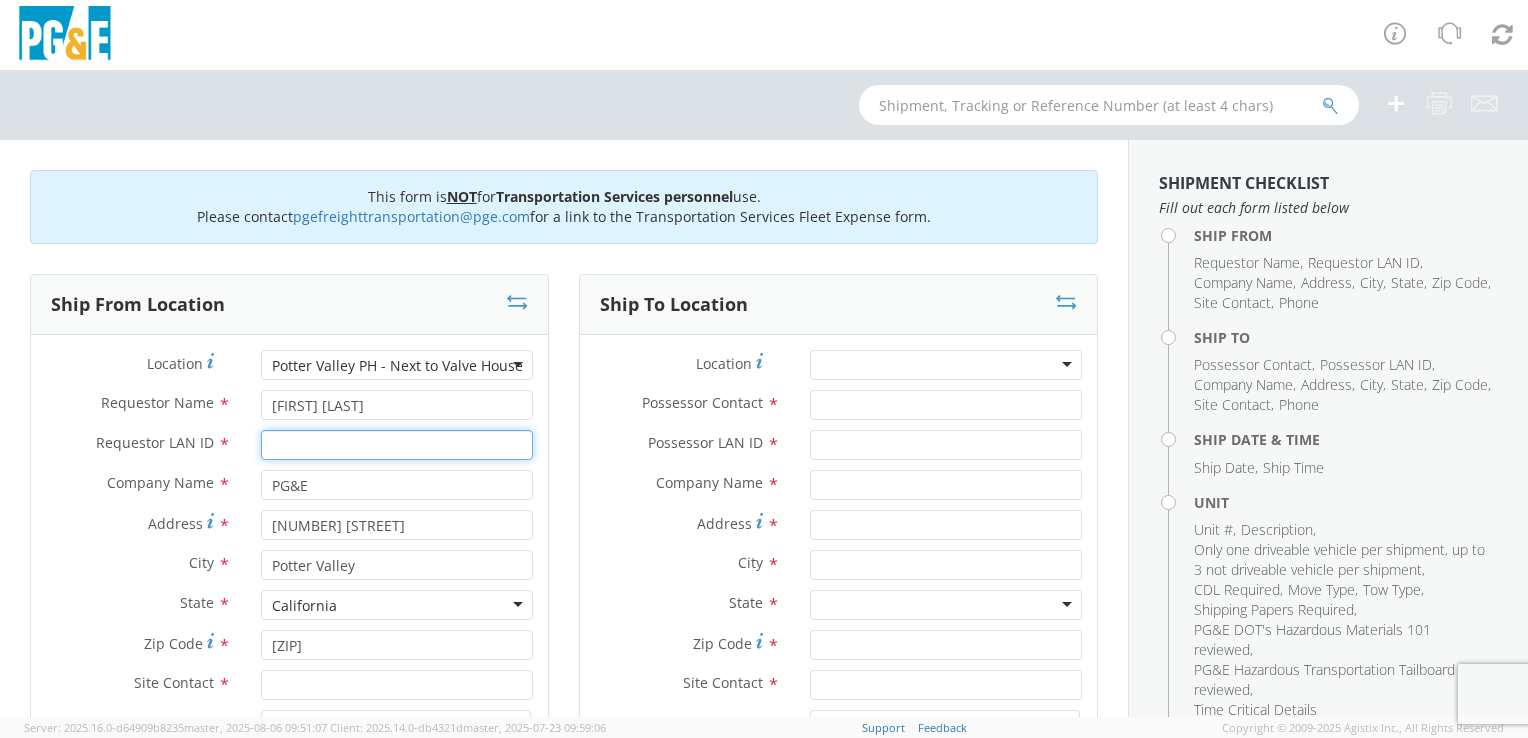 click on "Requestor LAN ID        *" at bounding box center [397, 445] 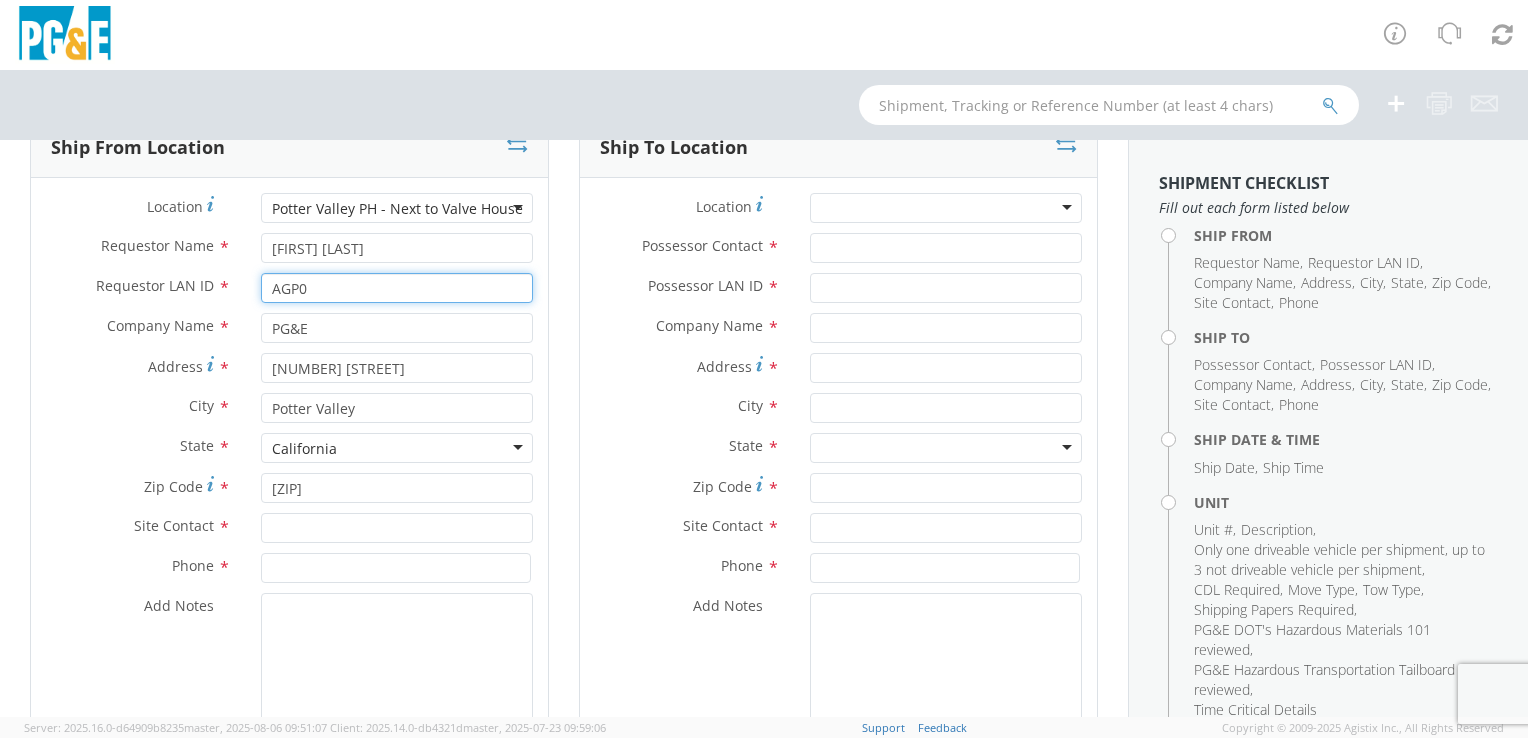 scroll, scrollTop: 200, scrollLeft: 0, axis: vertical 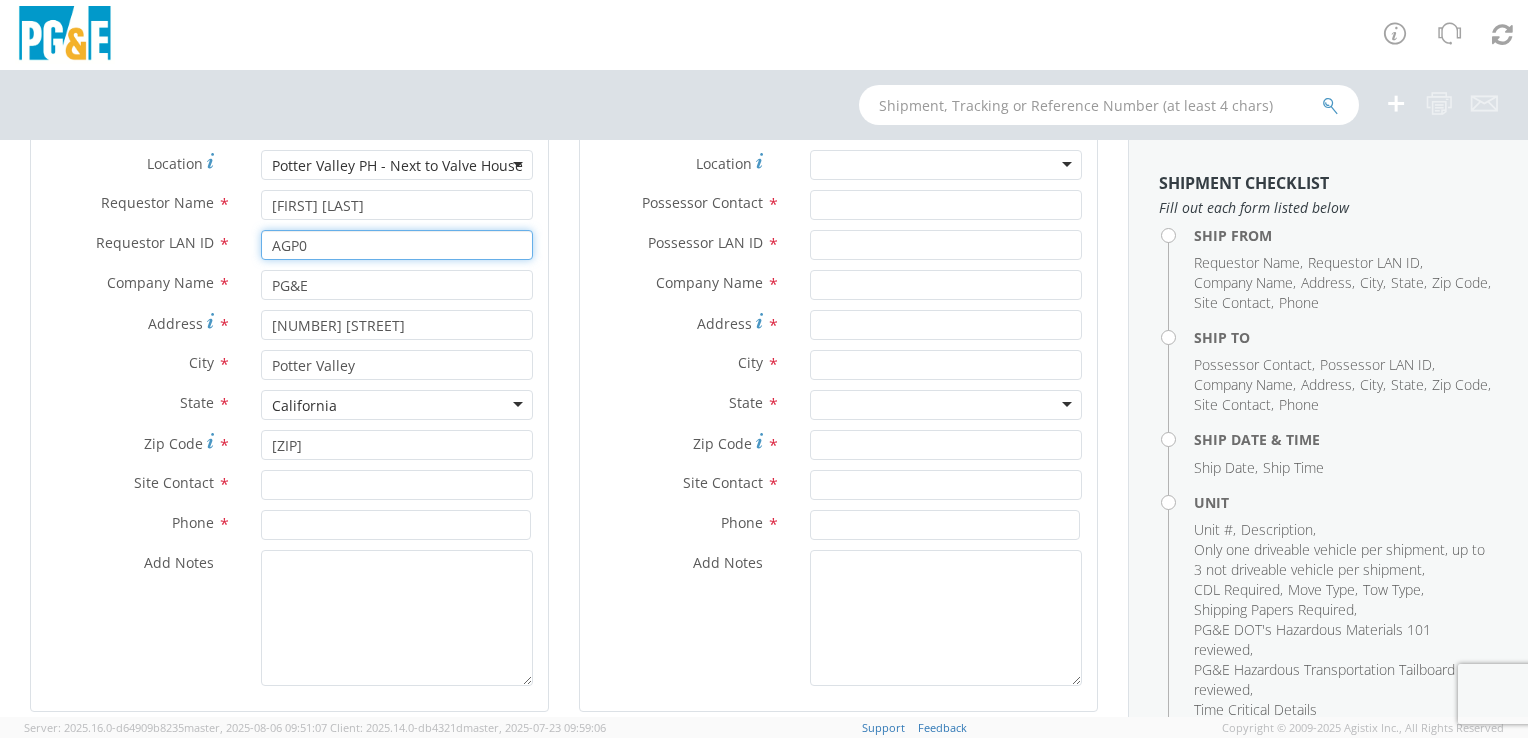 type on "AGP0" 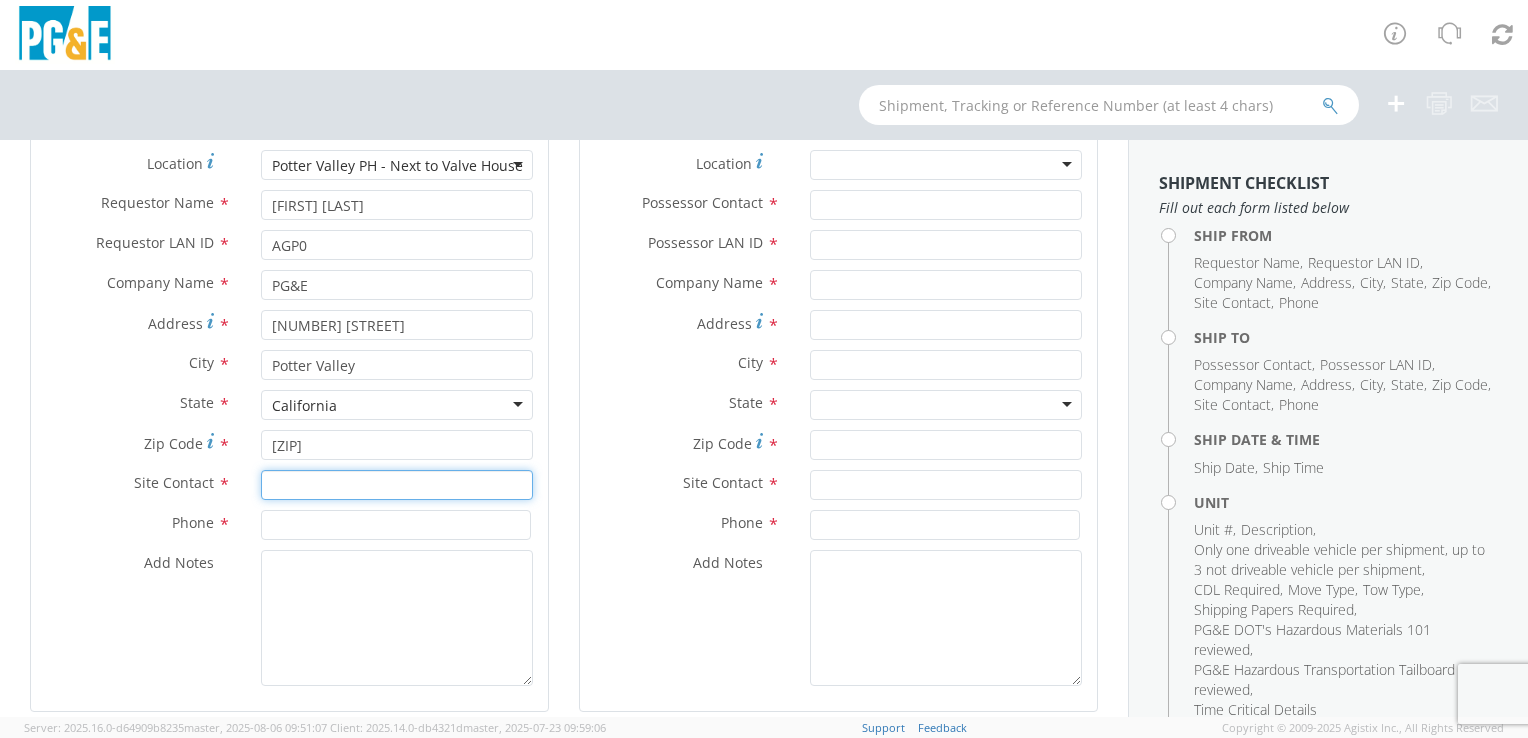 click at bounding box center (397, 485) 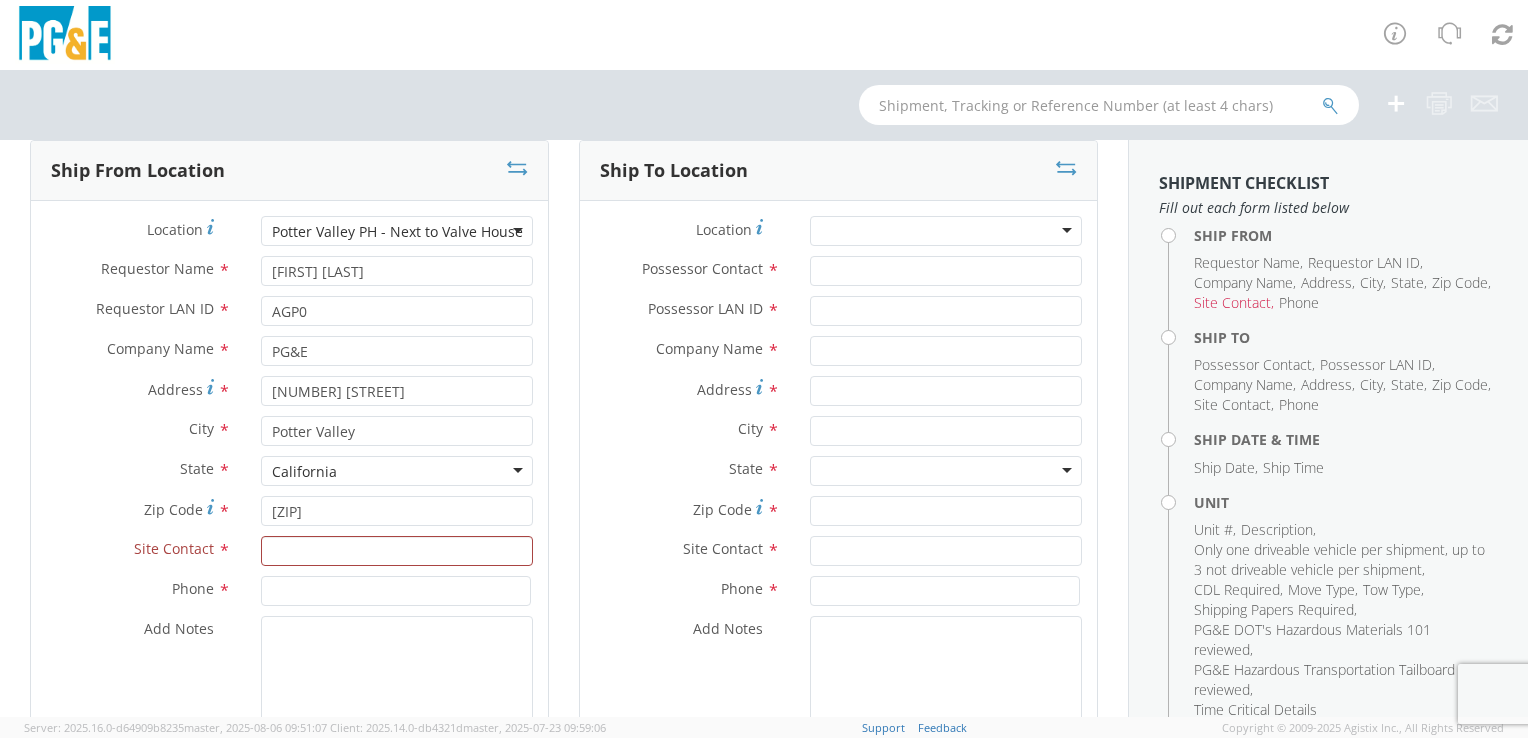 scroll, scrollTop: 100, scrollLeft: 0, axis: vertical 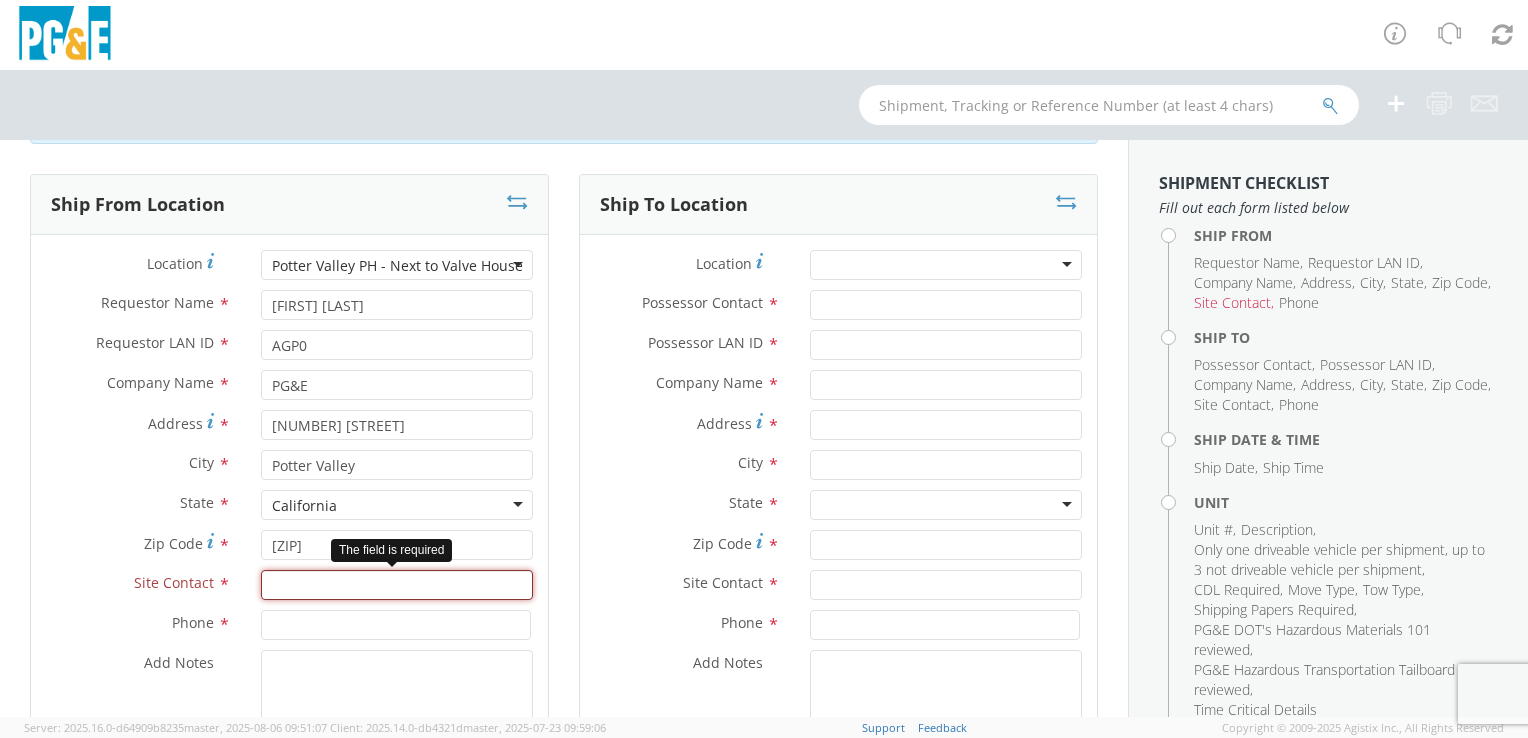 click on "Location * Potter Valley PH - Next to Valve House Potter Valley PH - Next to Valve House (OBSOLETE) BURNEY SC - GC TRAILER (OBSOLETE) BURNEY SC - HYDRO TRAILER (OBSOLETE) OROVILLE SC - OFFICE TRAILER Alameda Office All Others Alpine Sub Alta - Drum-Spaulding (FERC 2310) and Alta PH Alta SC American Truck and Trailer Angels Camp / Motherlode SC Antioch CSO Antioch Gas Operations HQ Antioch Sub Arcata - Jane's Creek Substation Atlantic Sub ATWATER SUBSTATION CAMPUS Auberry SC - Hydro HQ - DWLG Auburn CSO Auburn Regional SC Auburn SC Auburn SC - Engineering Building Avenal PO Box [NUMBER] Bahia Substation - Benicia Bakersfield - [NUMBER] [STREET] Bakersfield CSO Bakersfield Office Bakersfield SC - Garage Bakersfield Sub Balch Camp - HQ - FERC 175 Barton Sub Belle Haven Sub Bellevue Sub Bellota Sub Belmont SC - Garage Belmont Sub Benicia Office & Warehouse Benton Sub Berkeley CSO Bethany Compressor Station Bolinas Substation Borden Sub Brentwood Sta - Compressor Brentwood Sub Brisa GC Yard" at bounding box center (289, 523) 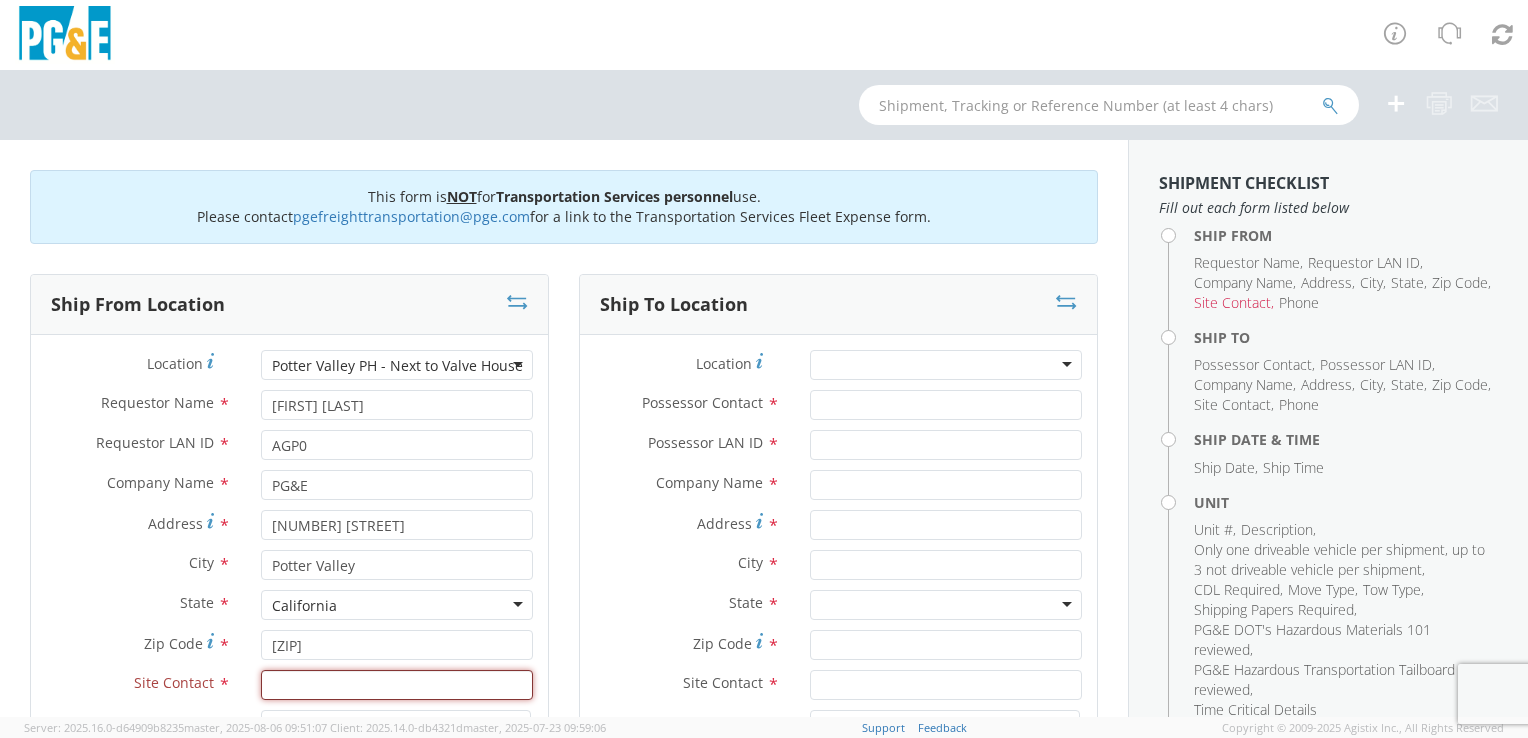 scroll, scrollTop: 100, scrollLeft: 0, axis: vertical 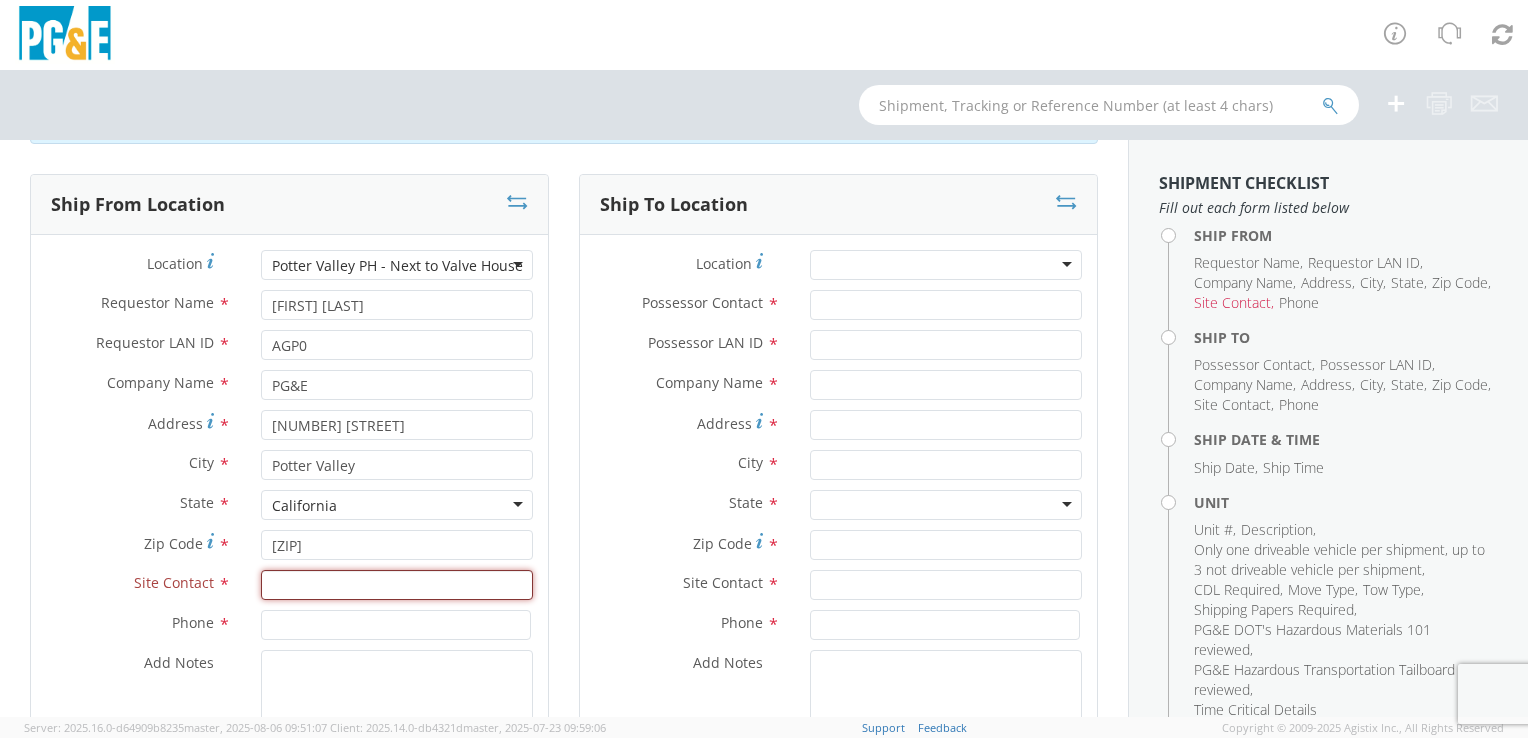 type on "T" 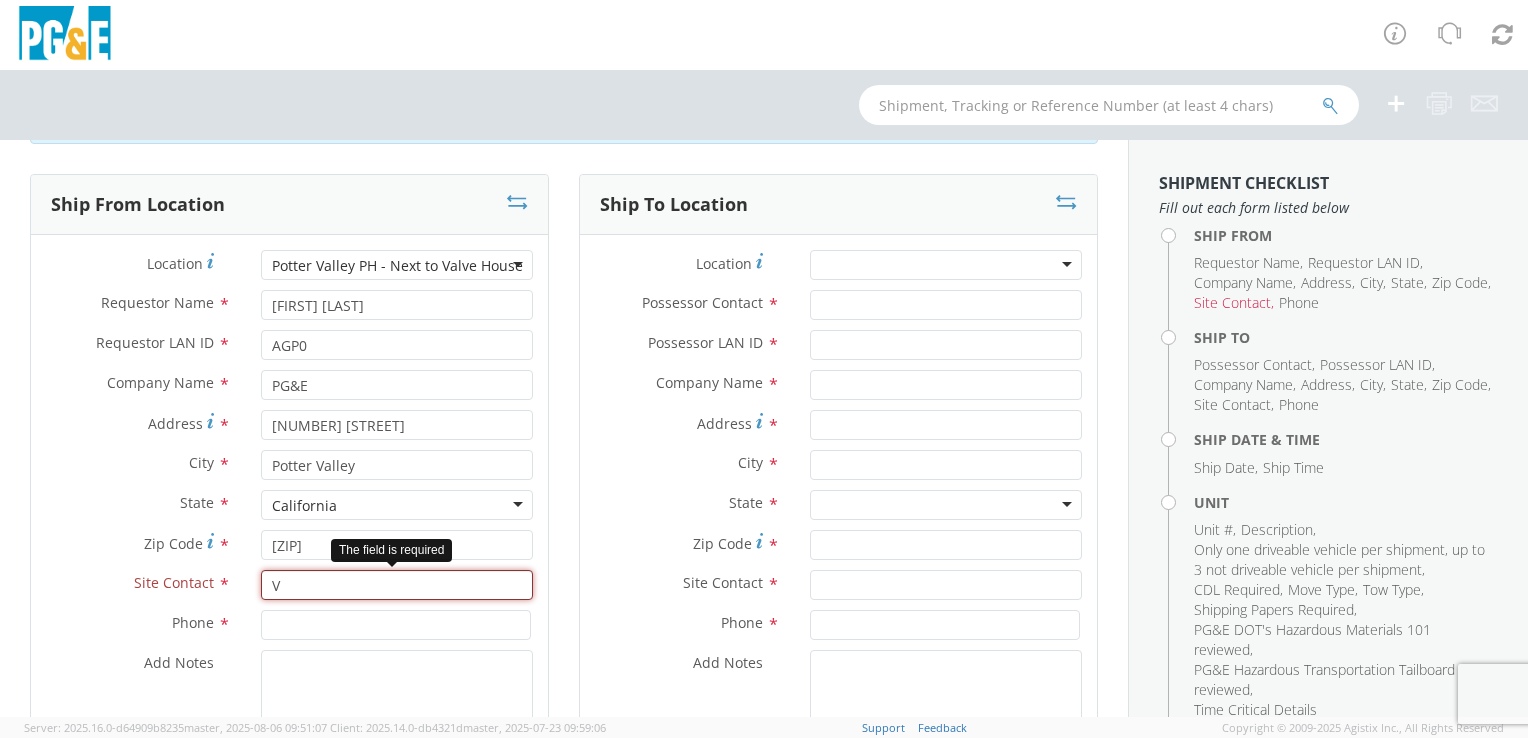 scroll, scrollTop: 0, scrollLeft: 0, axis: both 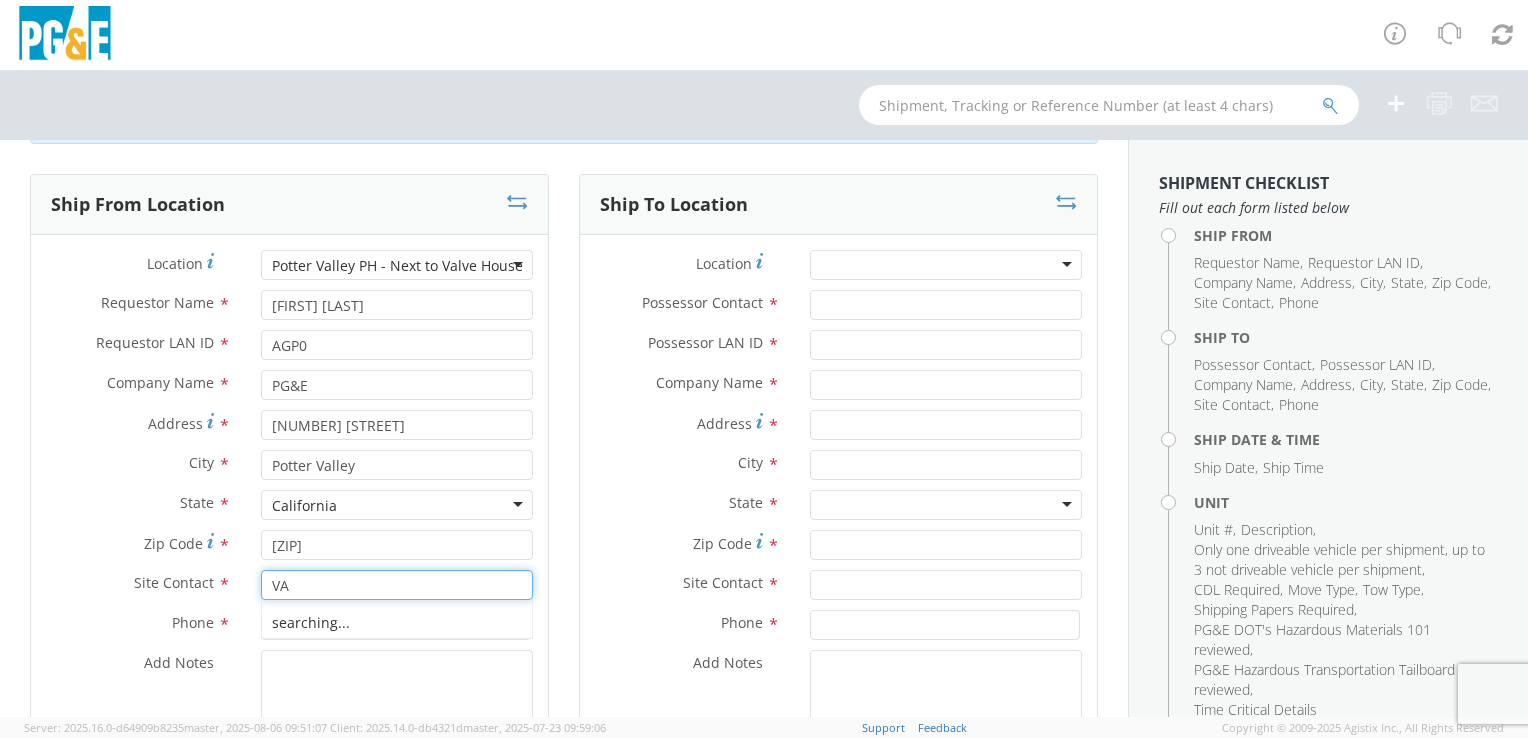 type on "V" 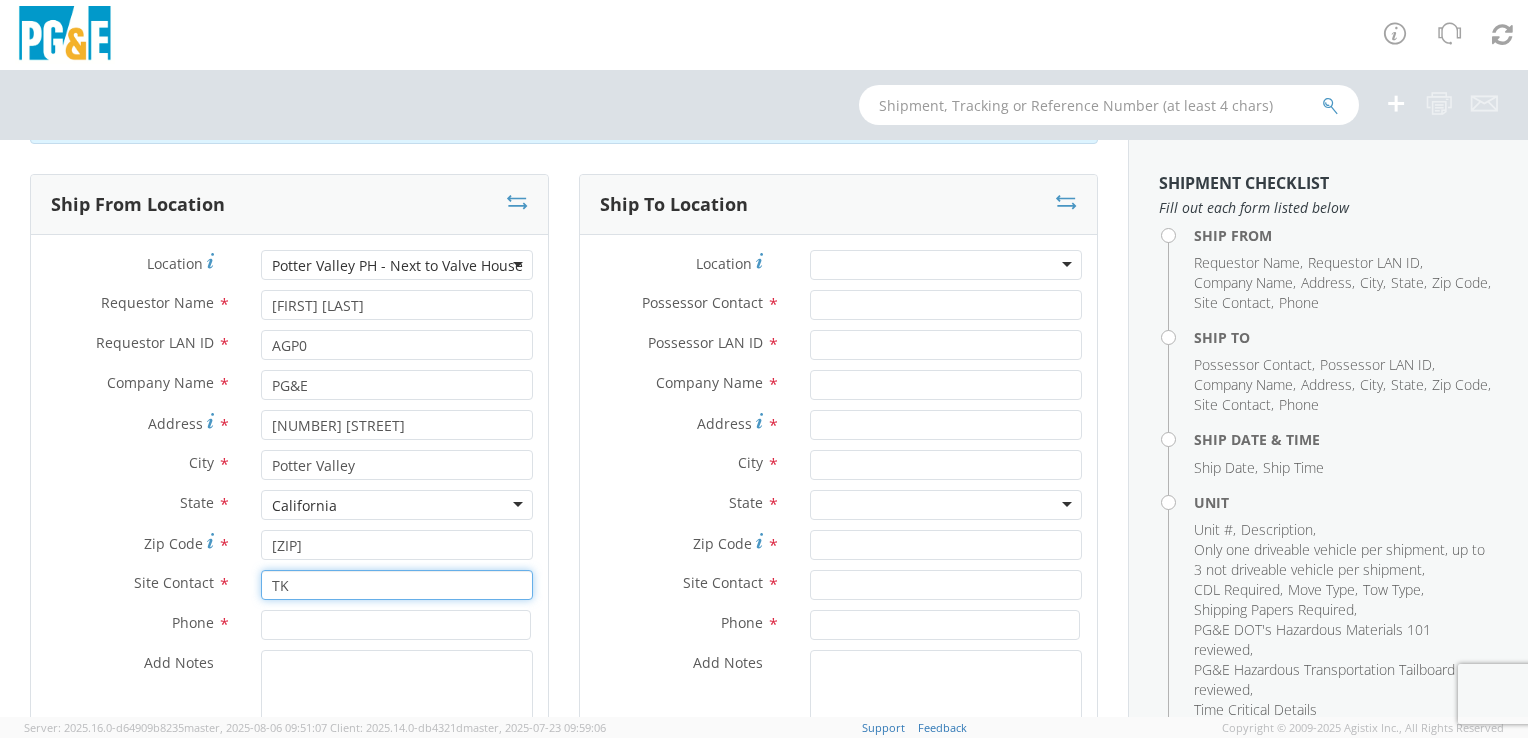 type on "T" 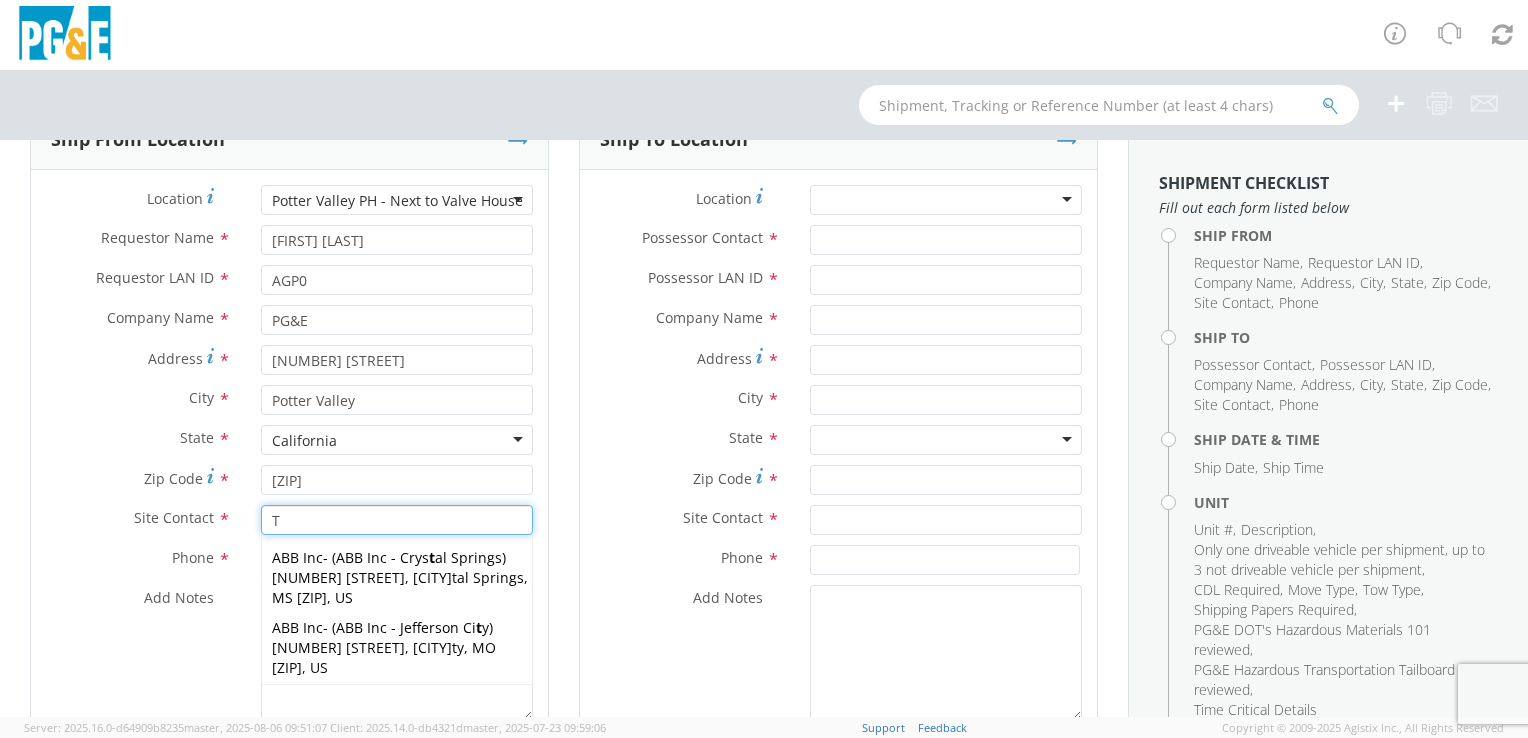 scroll, scrollTop: 200, scrollLeft: 0, axis: vertical 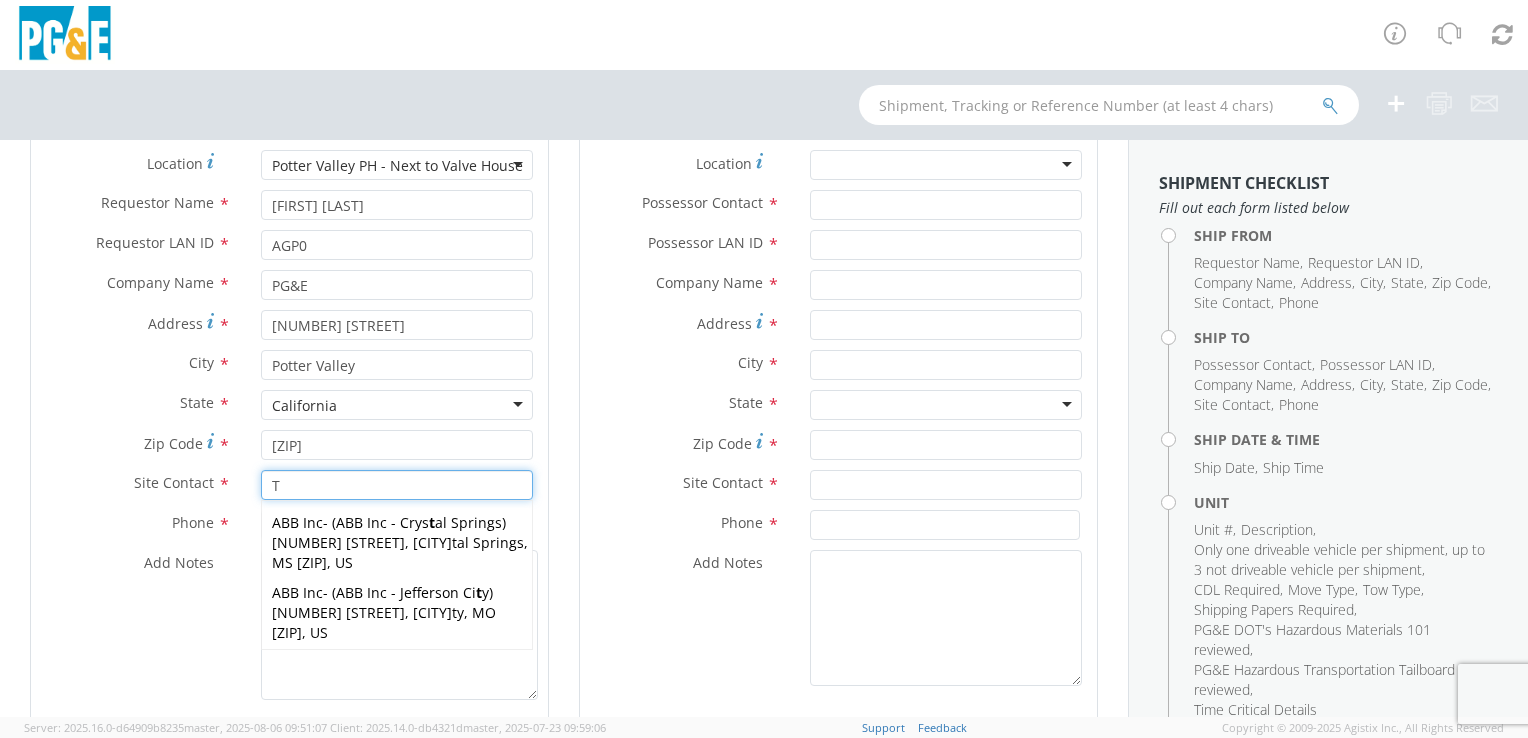 drag, startPoint x: 518, startPoint y: 678, endPoint x: 528, endPoint y: 693, distance: 18.027756 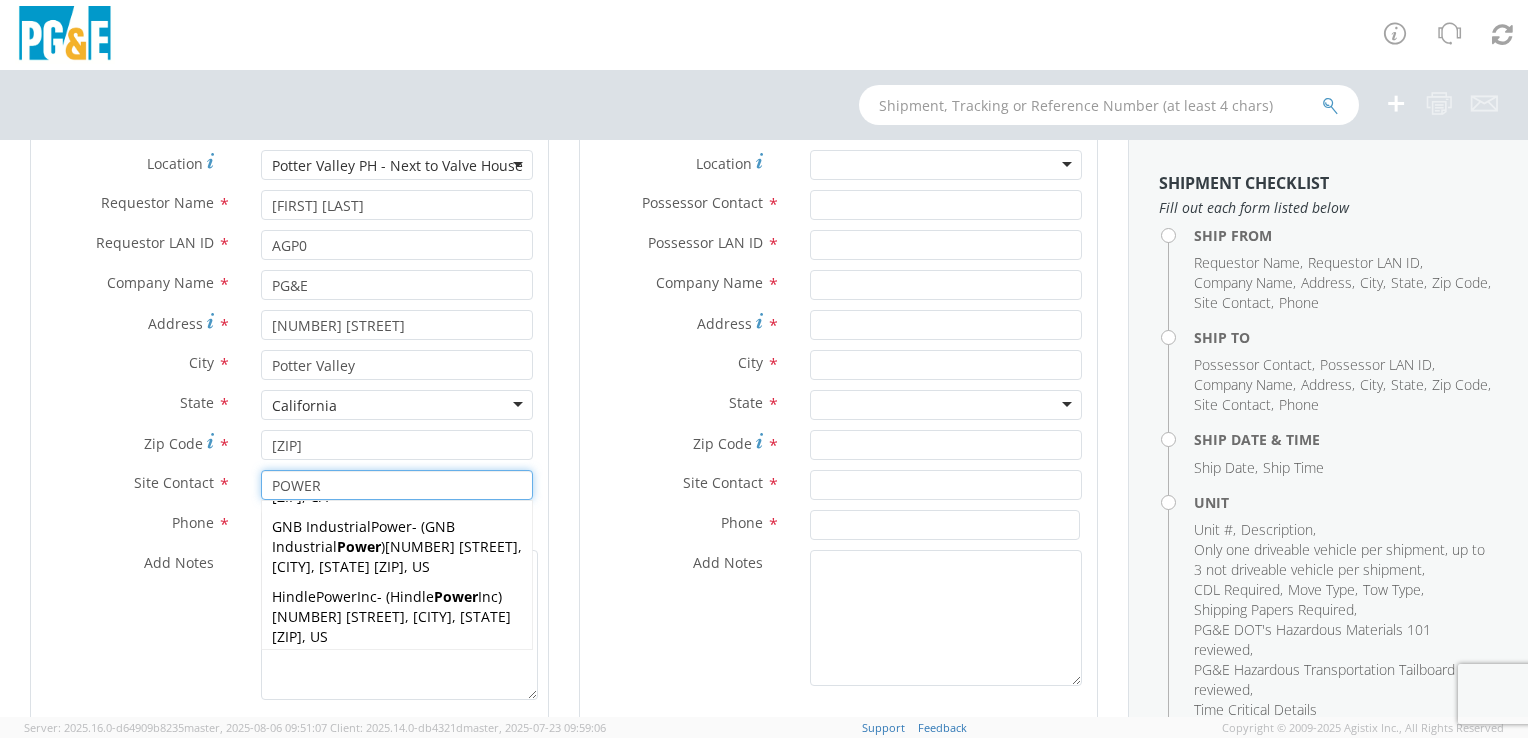 scroll, scrollTop: 458, scrollLeft: 0, axis: vertical 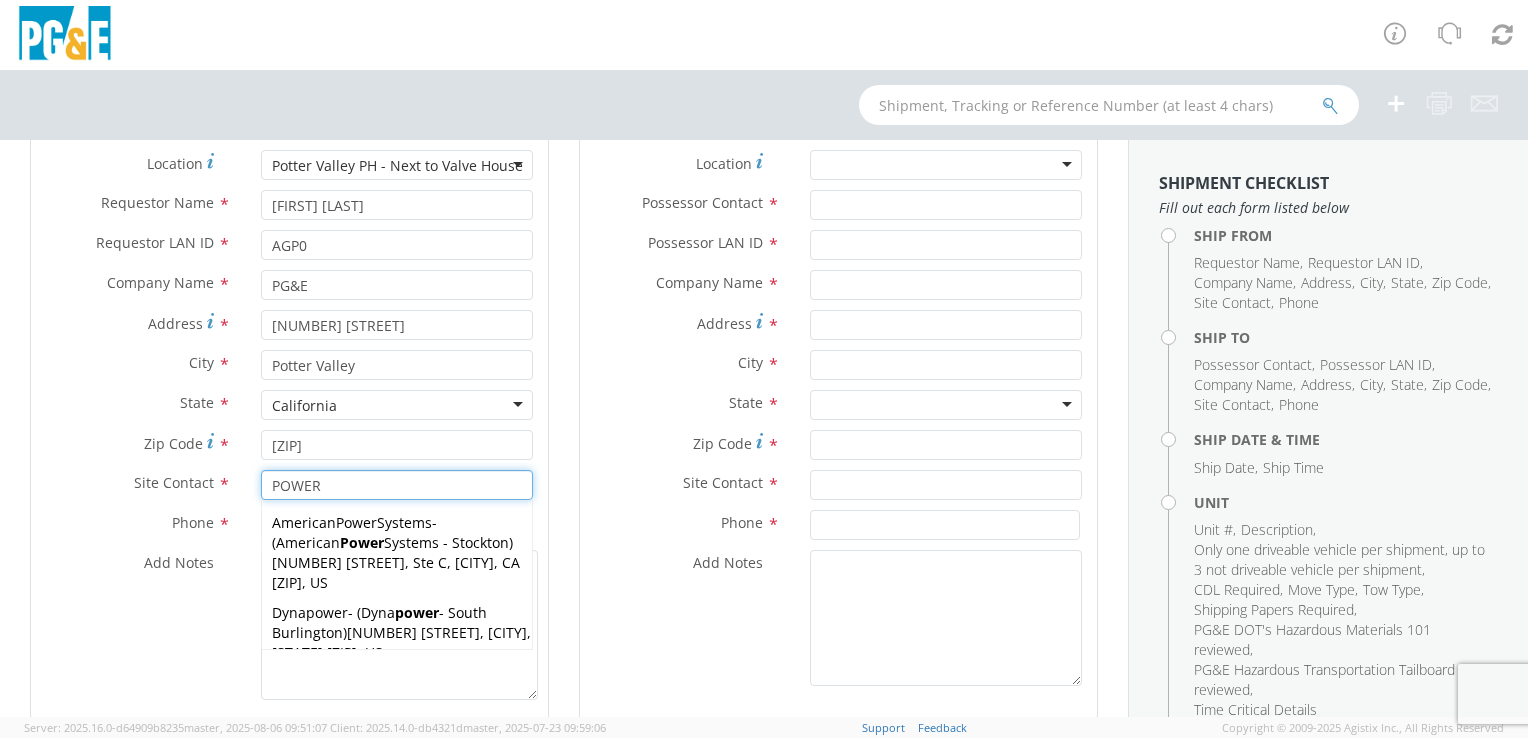 click on "POWER" at bounding box center (397, 485) 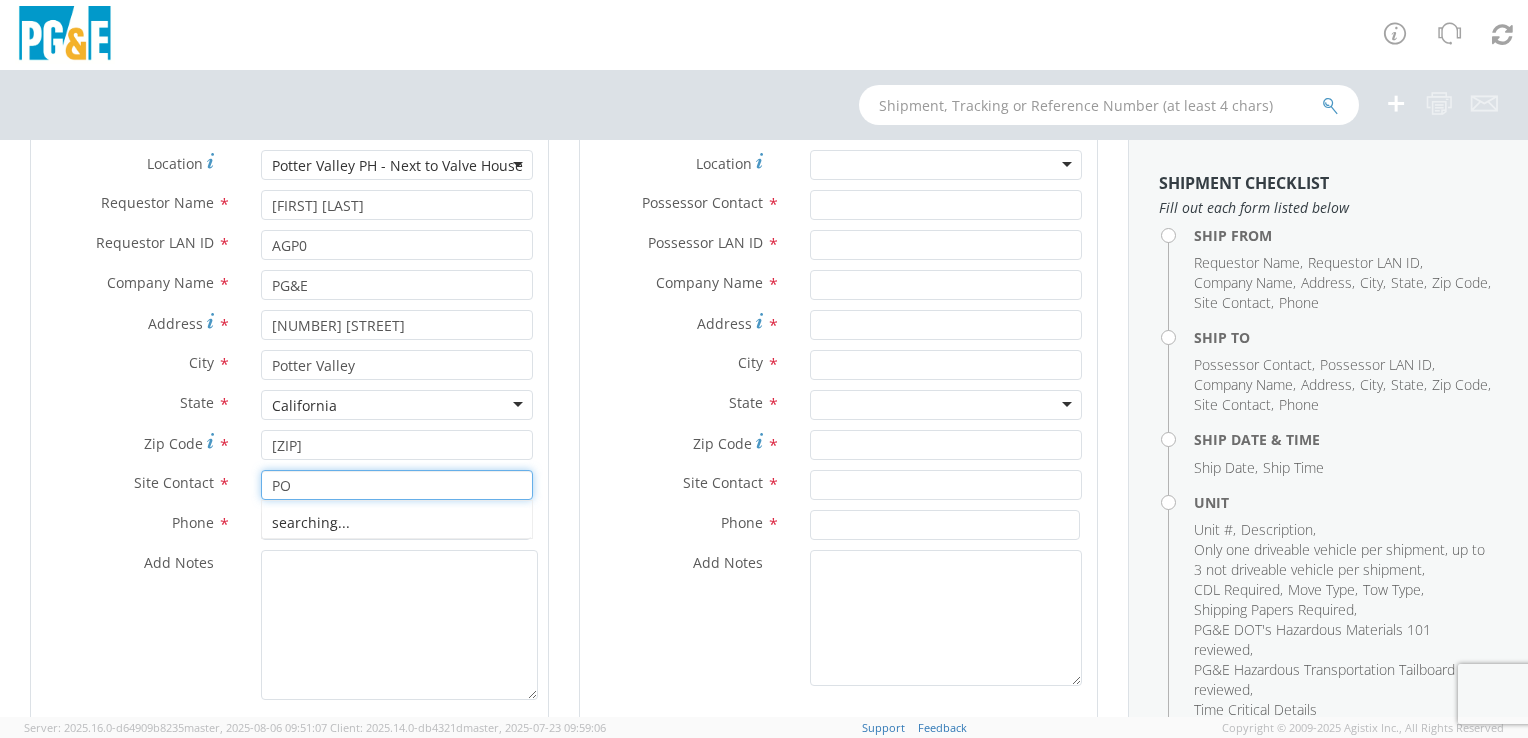 type on "P" 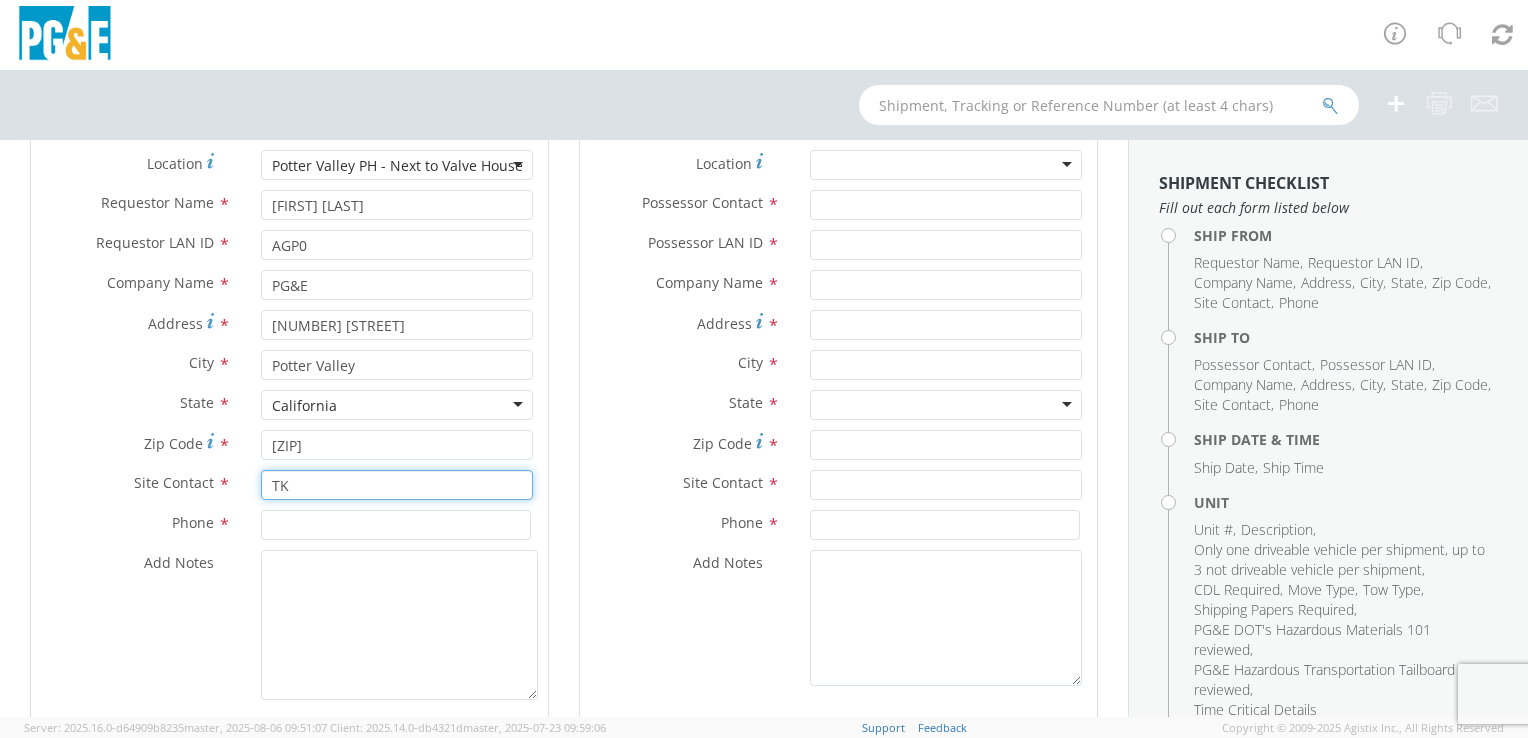 type on "TK" 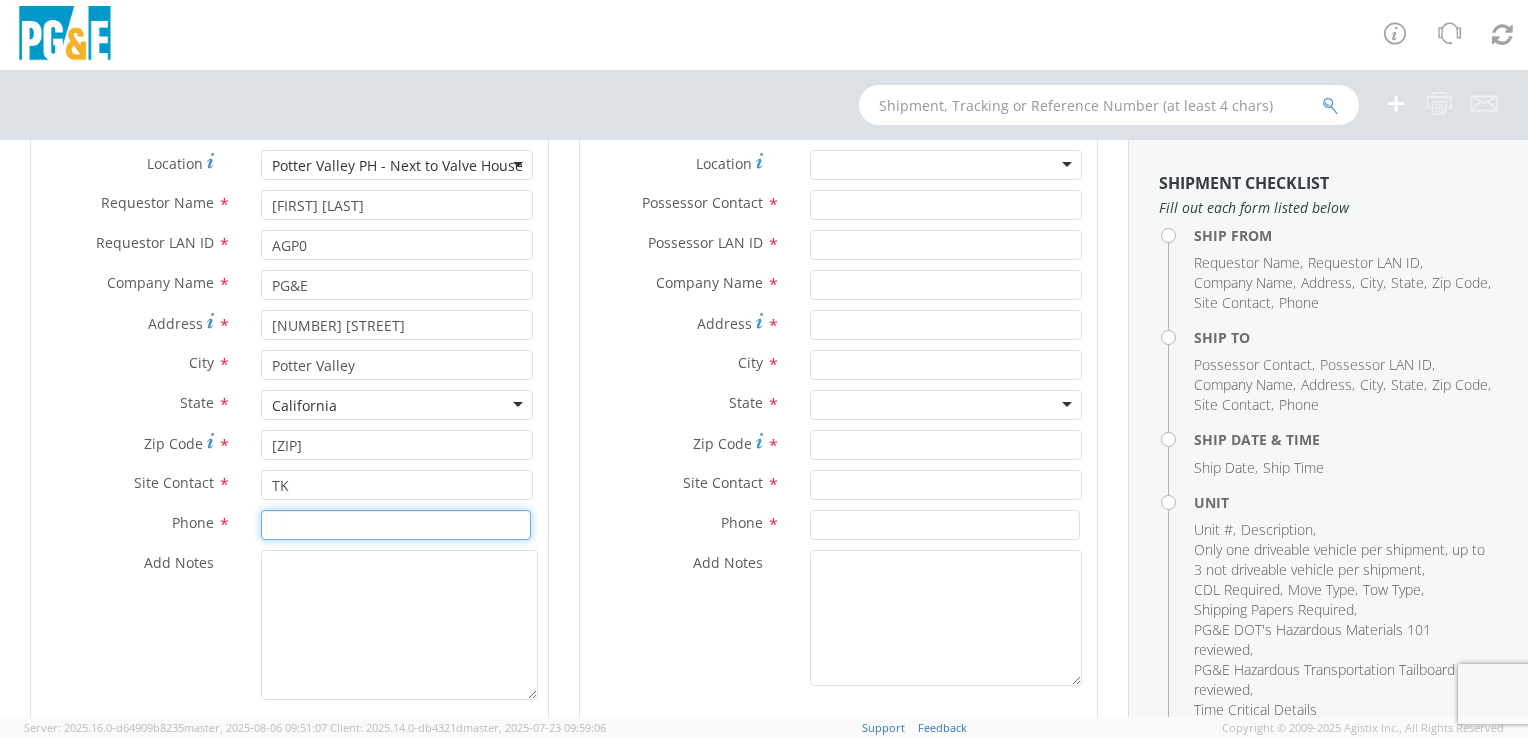 click at bounding box center [396, 525] 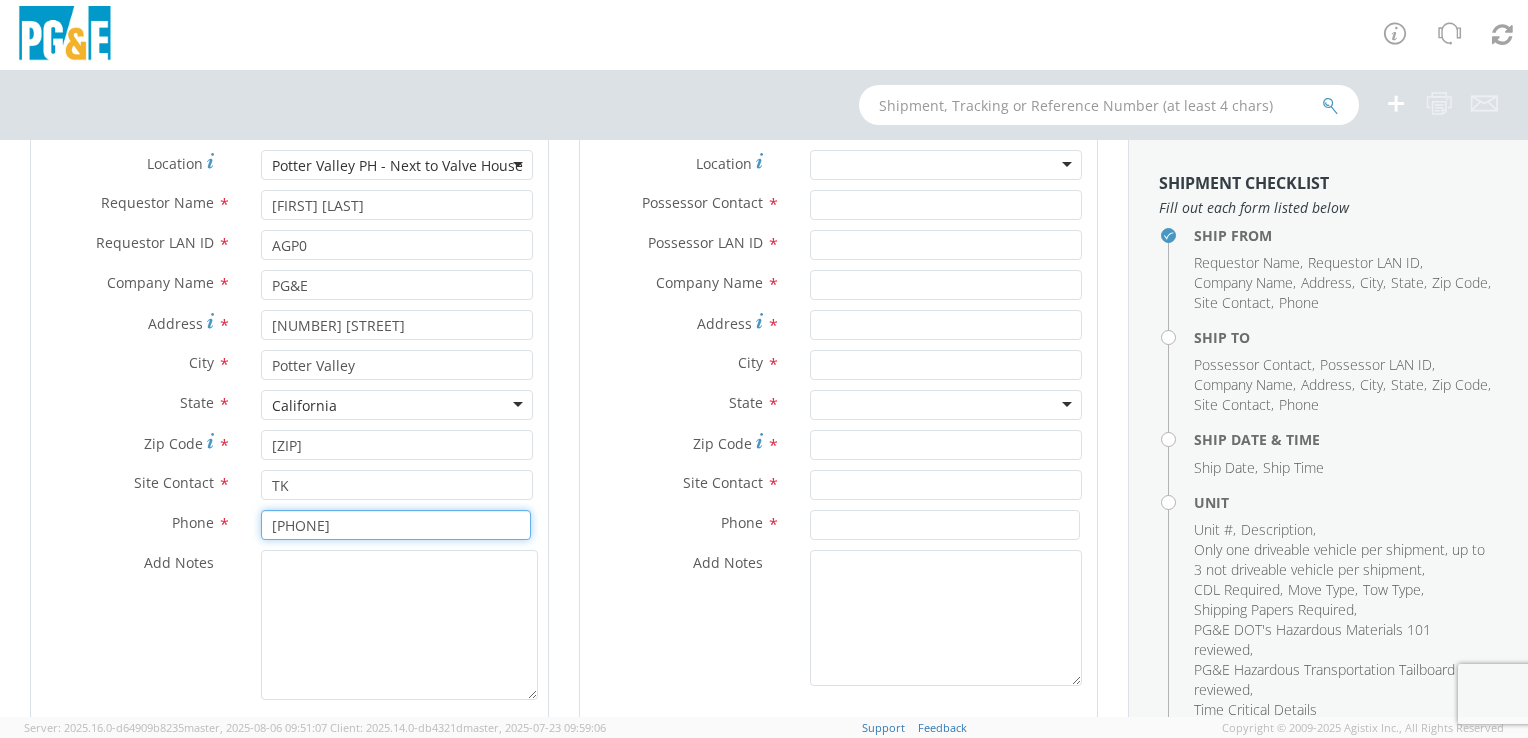 click on "[PHONE]" at bounding box center (396, 525) 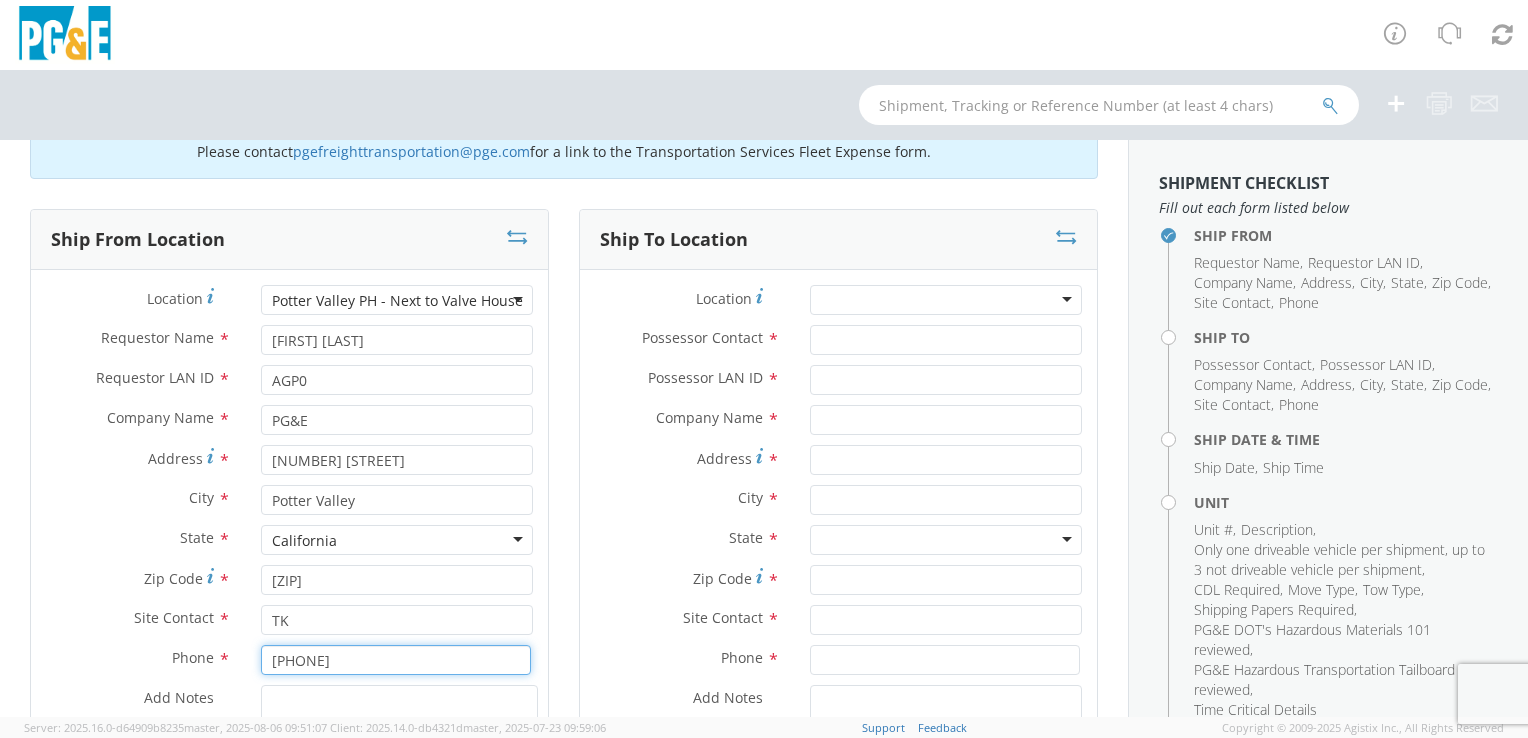 scroll, scrollTop: 0, scrollLeft: 0, axis: both 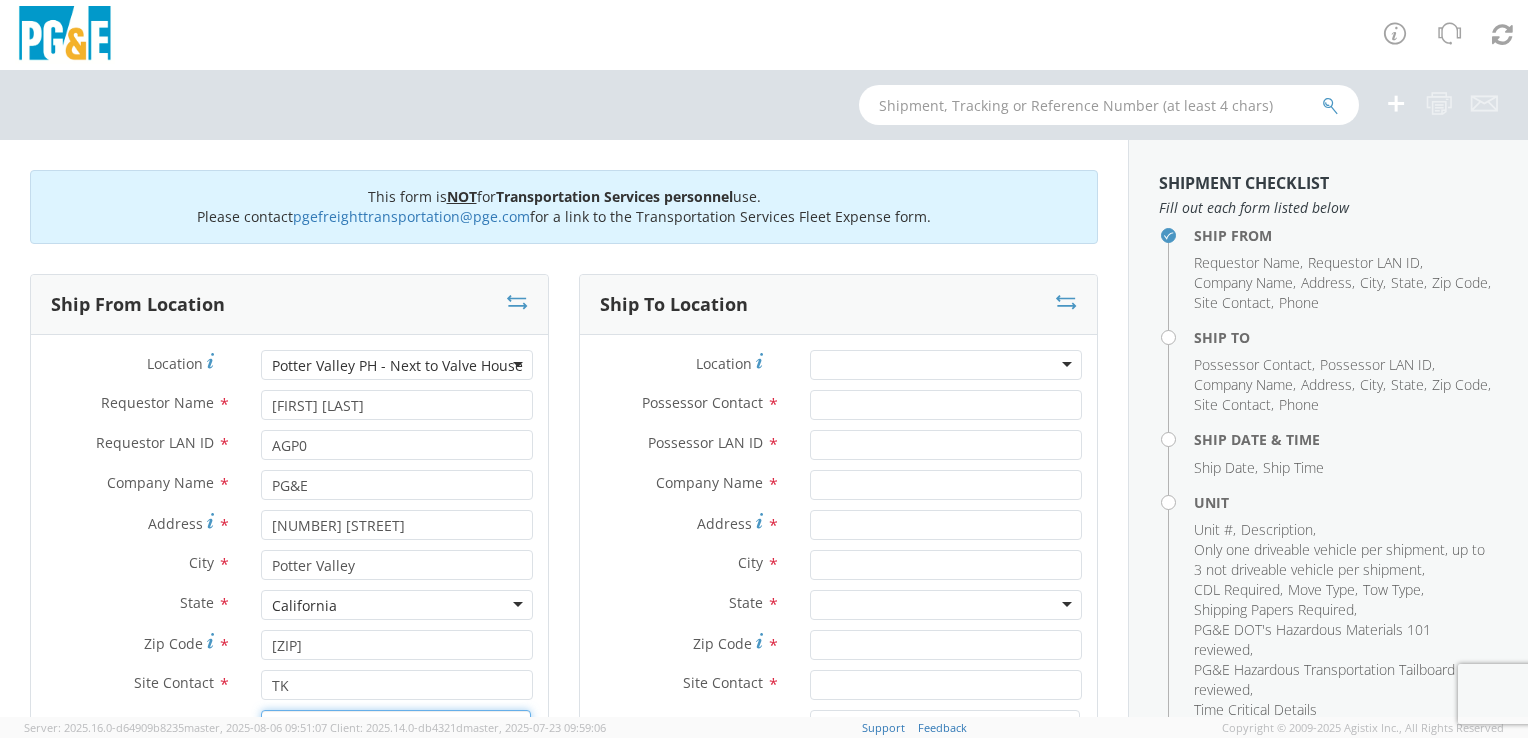type on "[PHONE]" 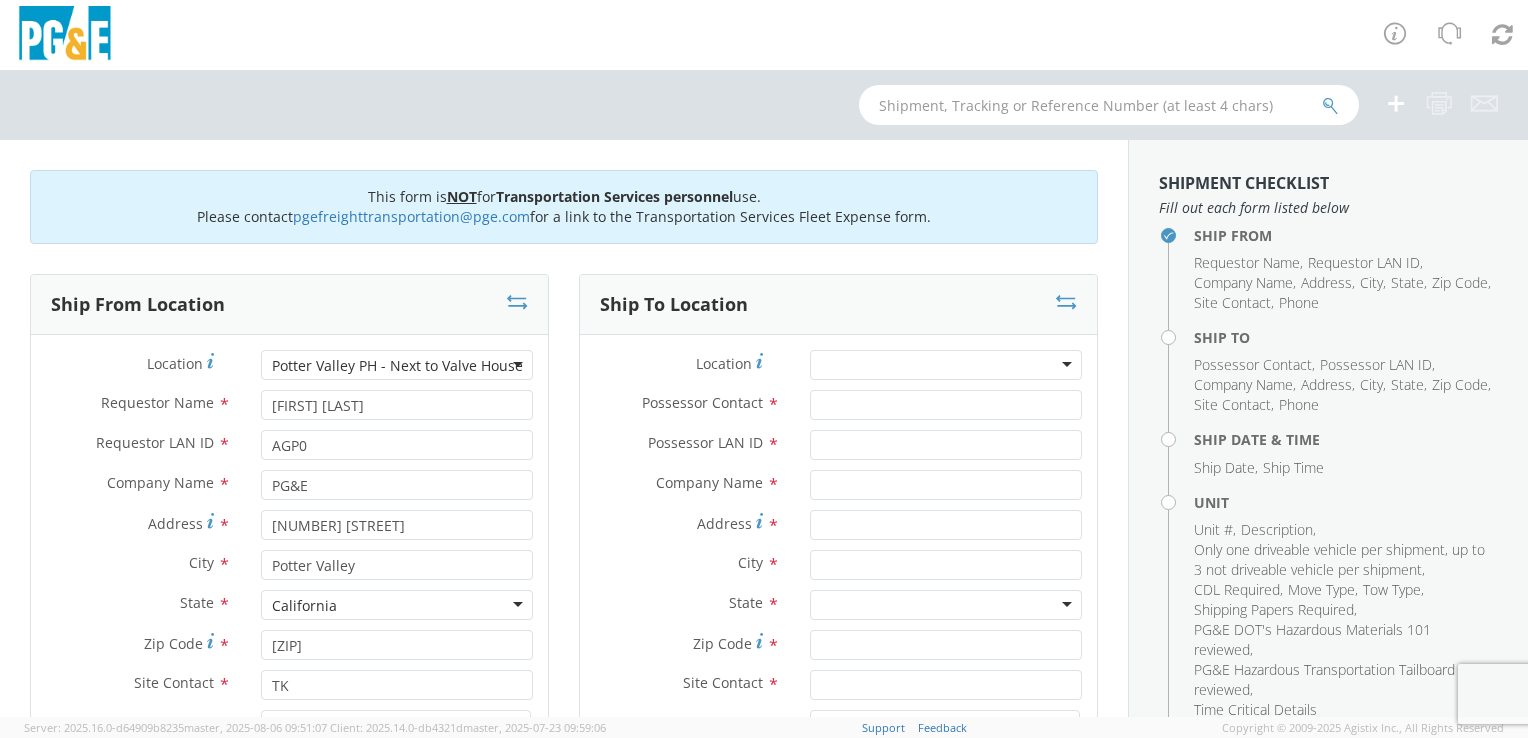 click at bounding box center (946, 365) 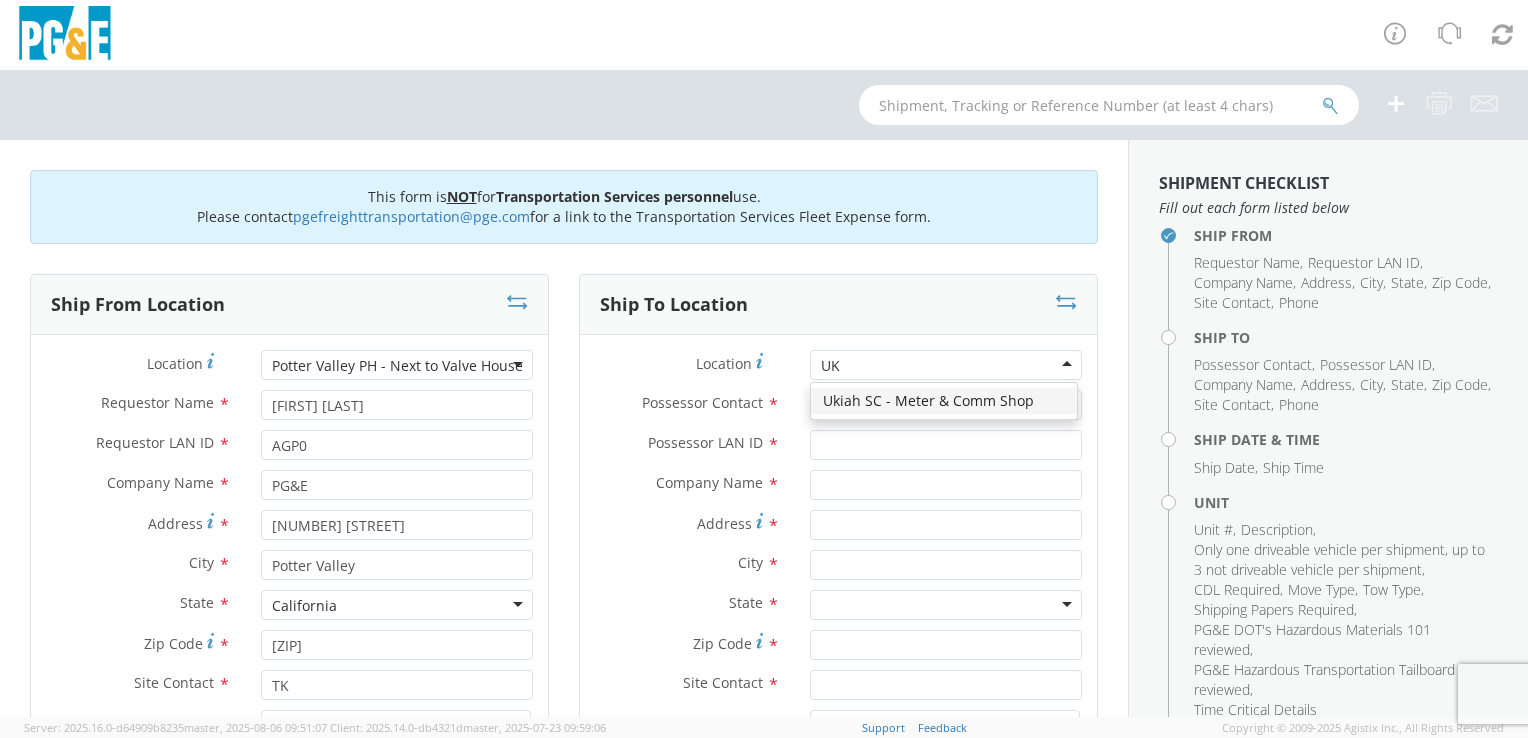 scroll, scrollTop: 0, scrollLeft: 0, axis: both 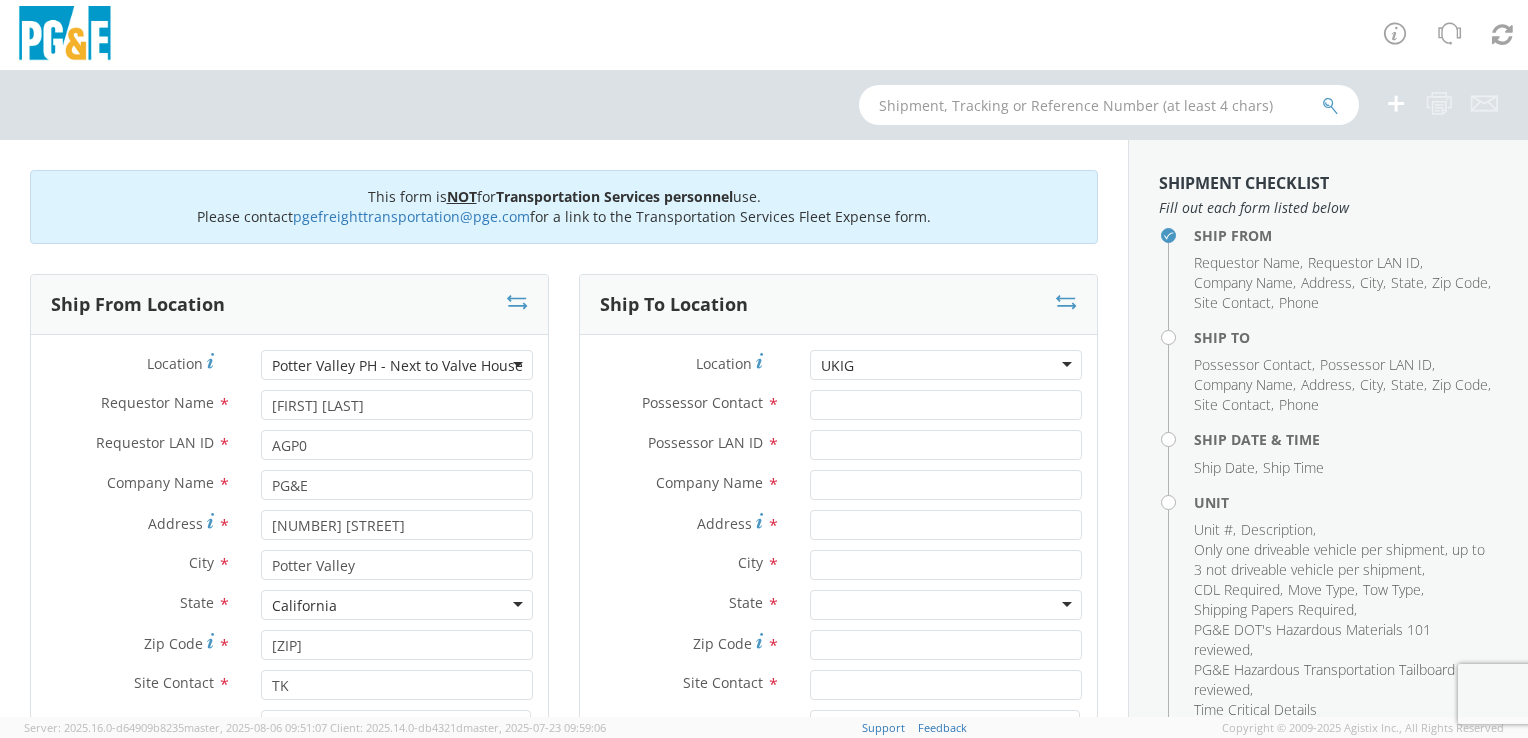 type on "UKI" 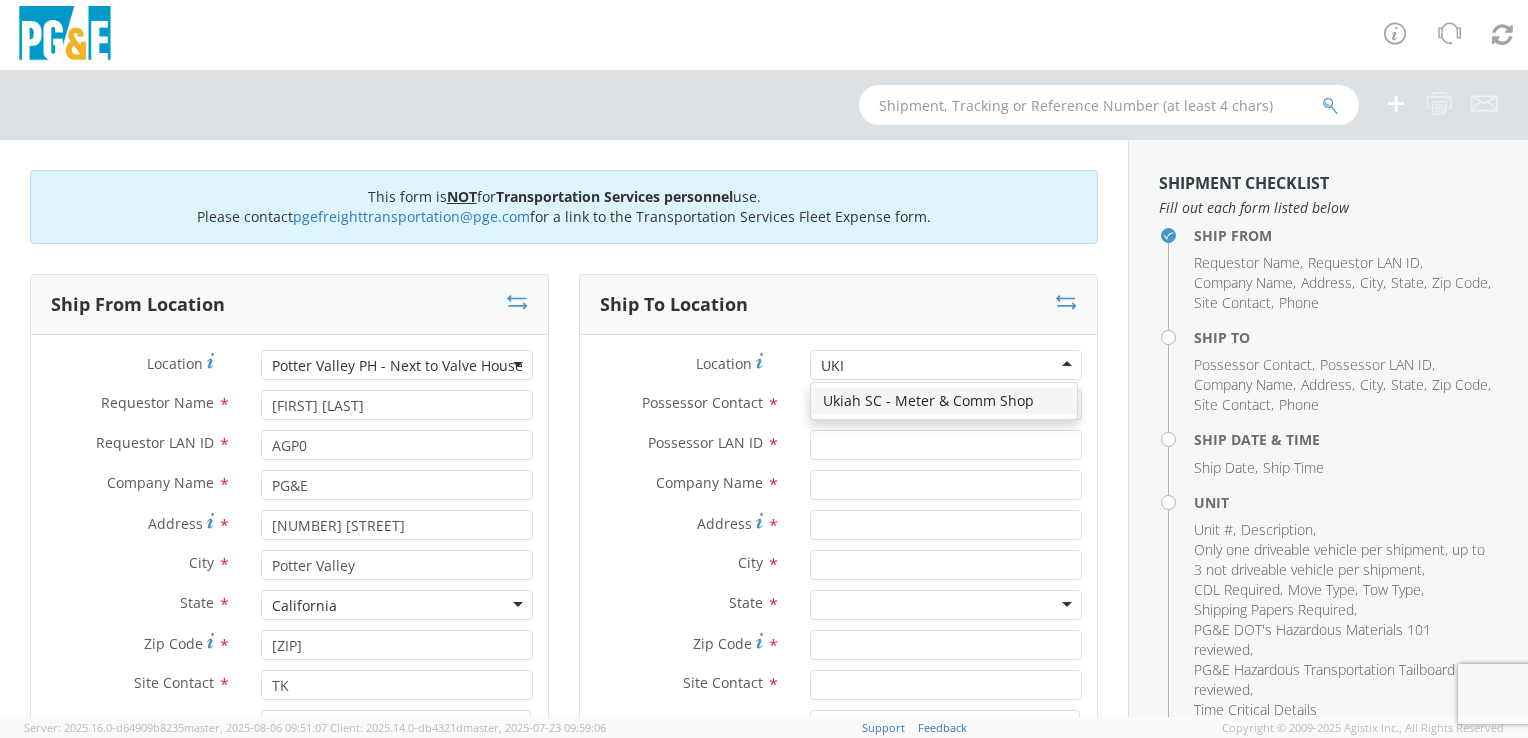 type 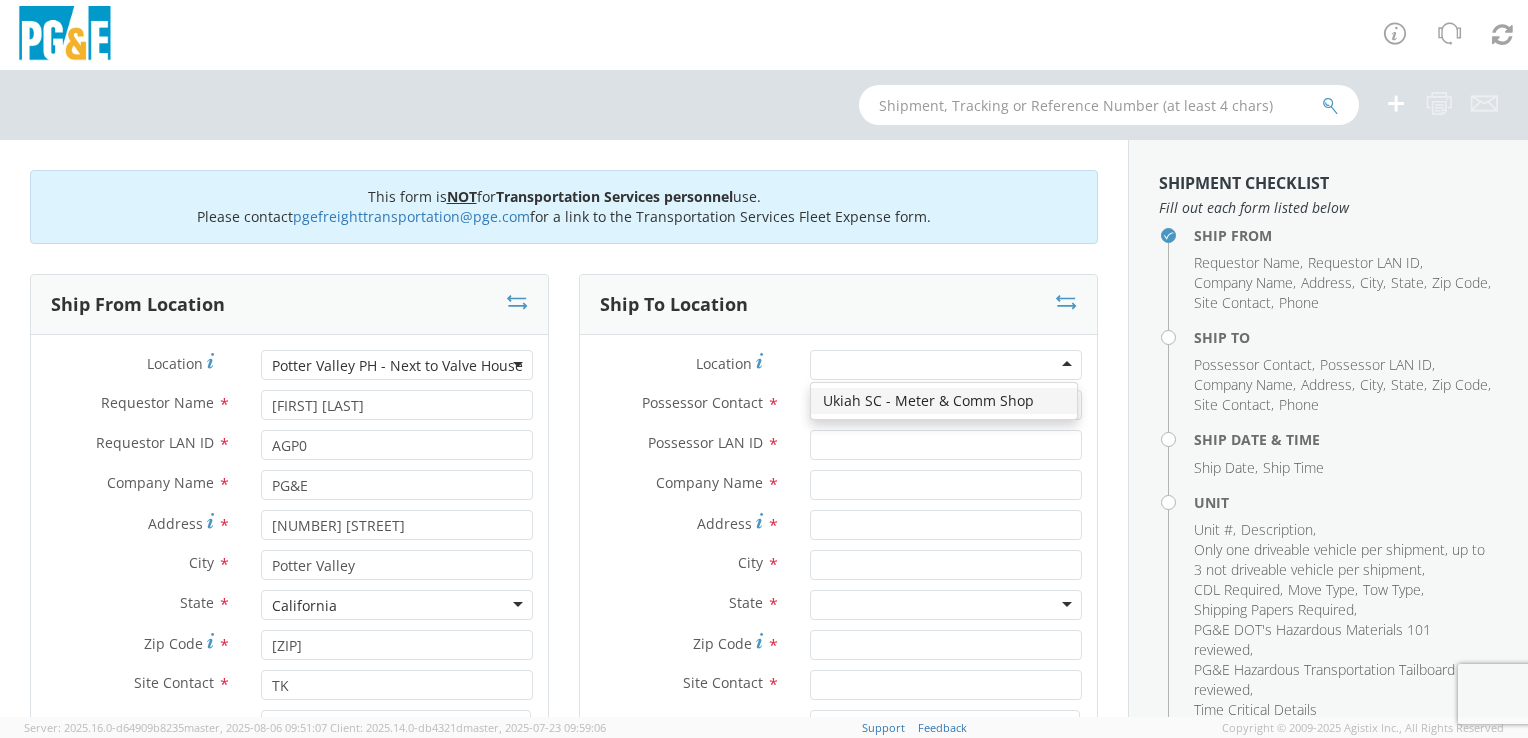type on "PG&E" 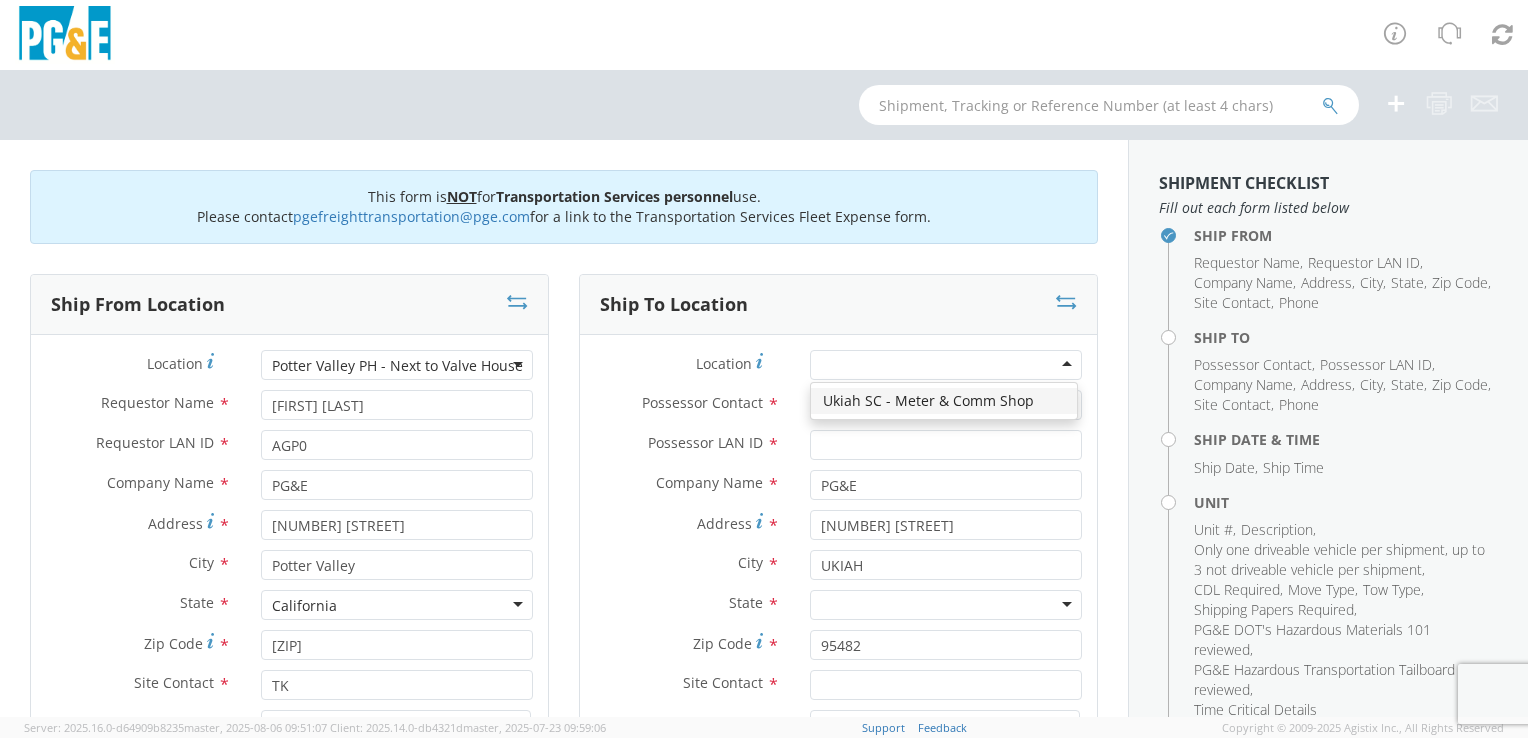 scroll, scrollTop: 0, scrollLeft: 0, axis: both 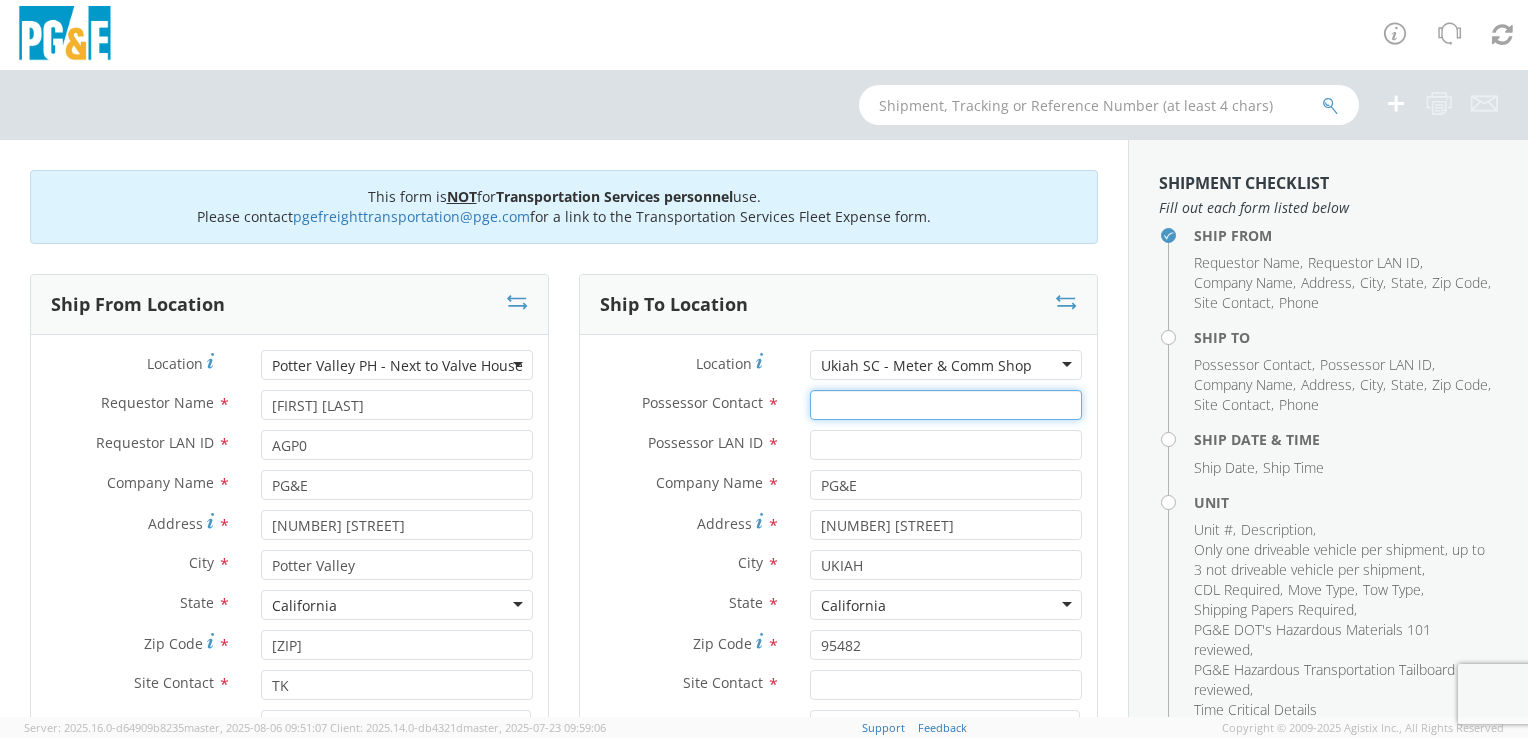 click on "Possessor Contact        *" at bounding box center [946, 405] 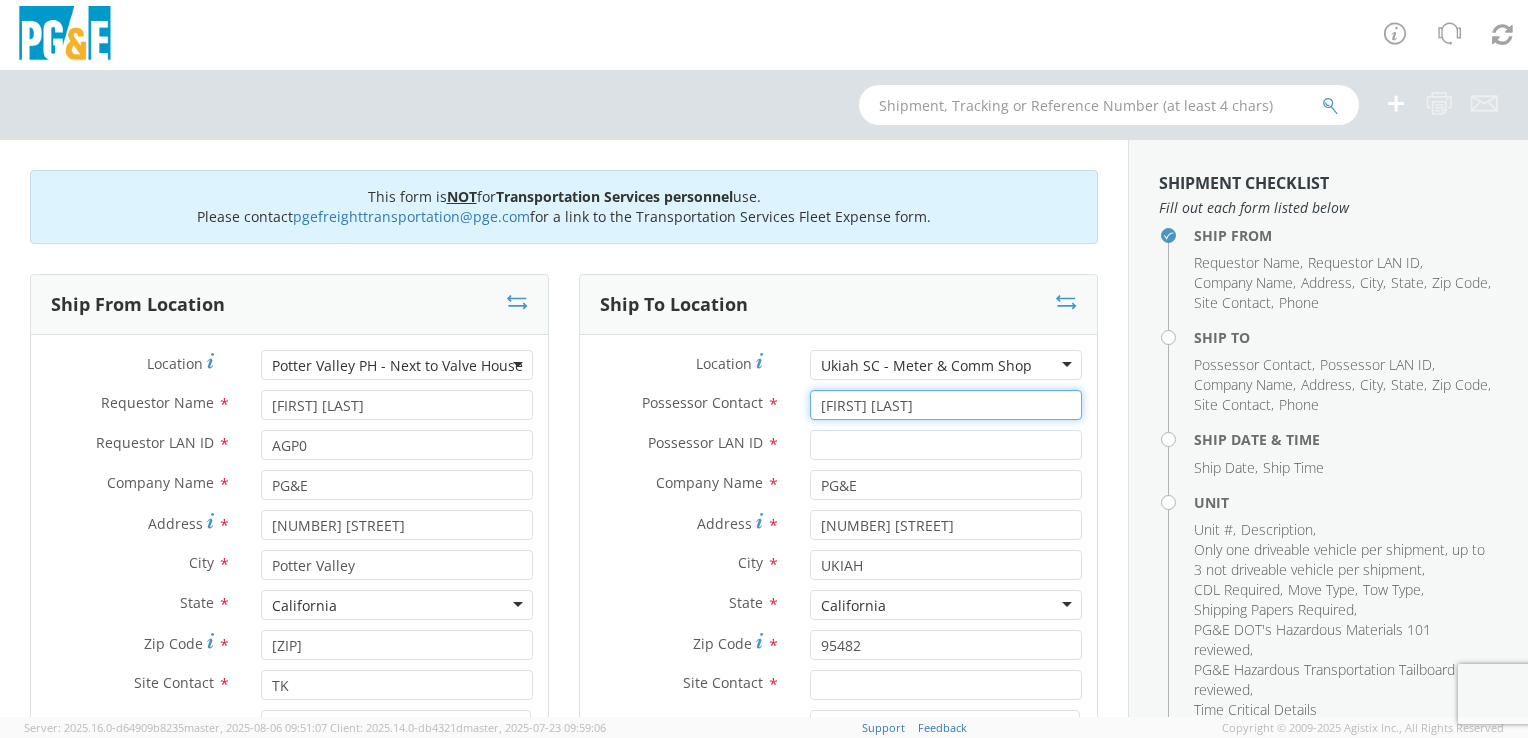 type on "[FIRST] [LAST]" 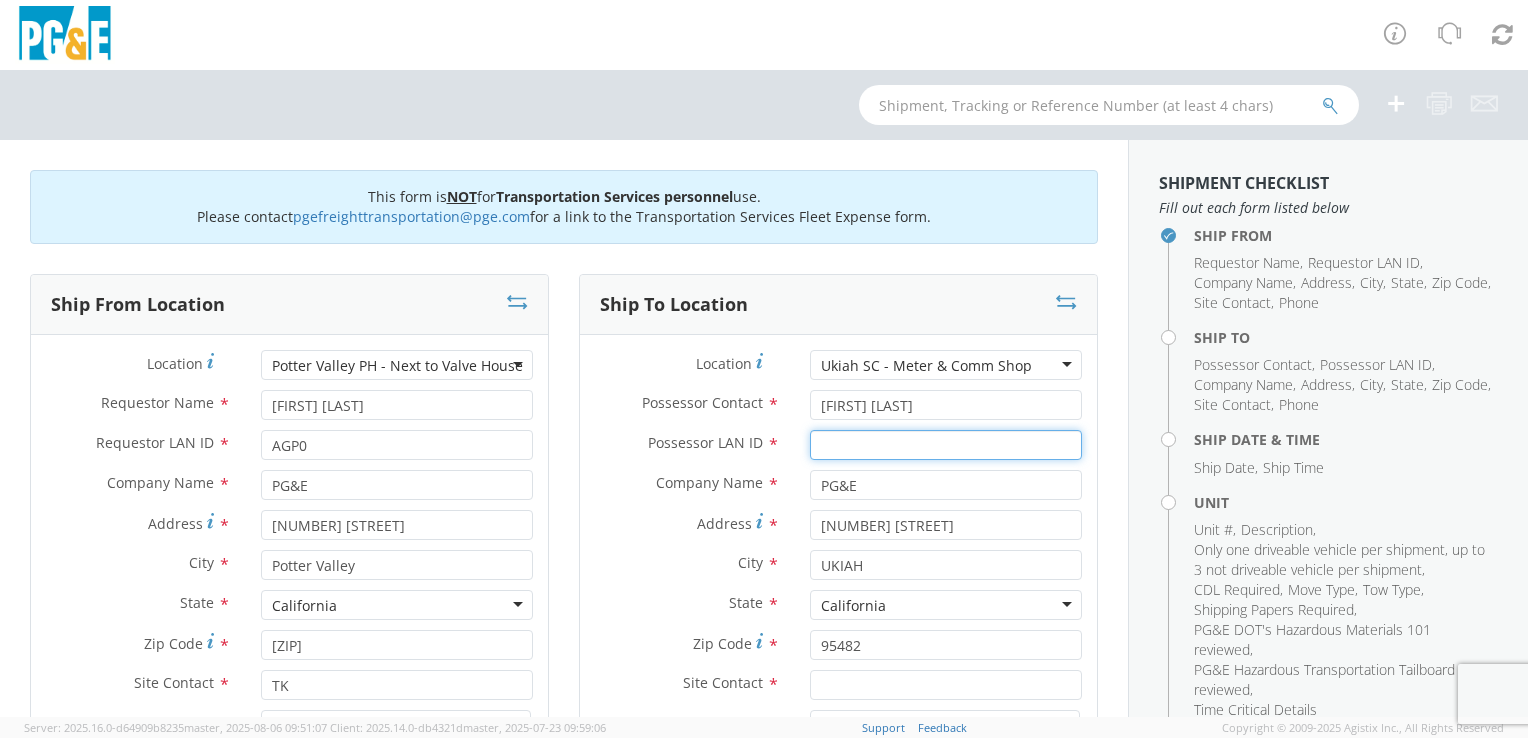 click on "Possessor LAN ID        *" at bounding box center (946, 445) 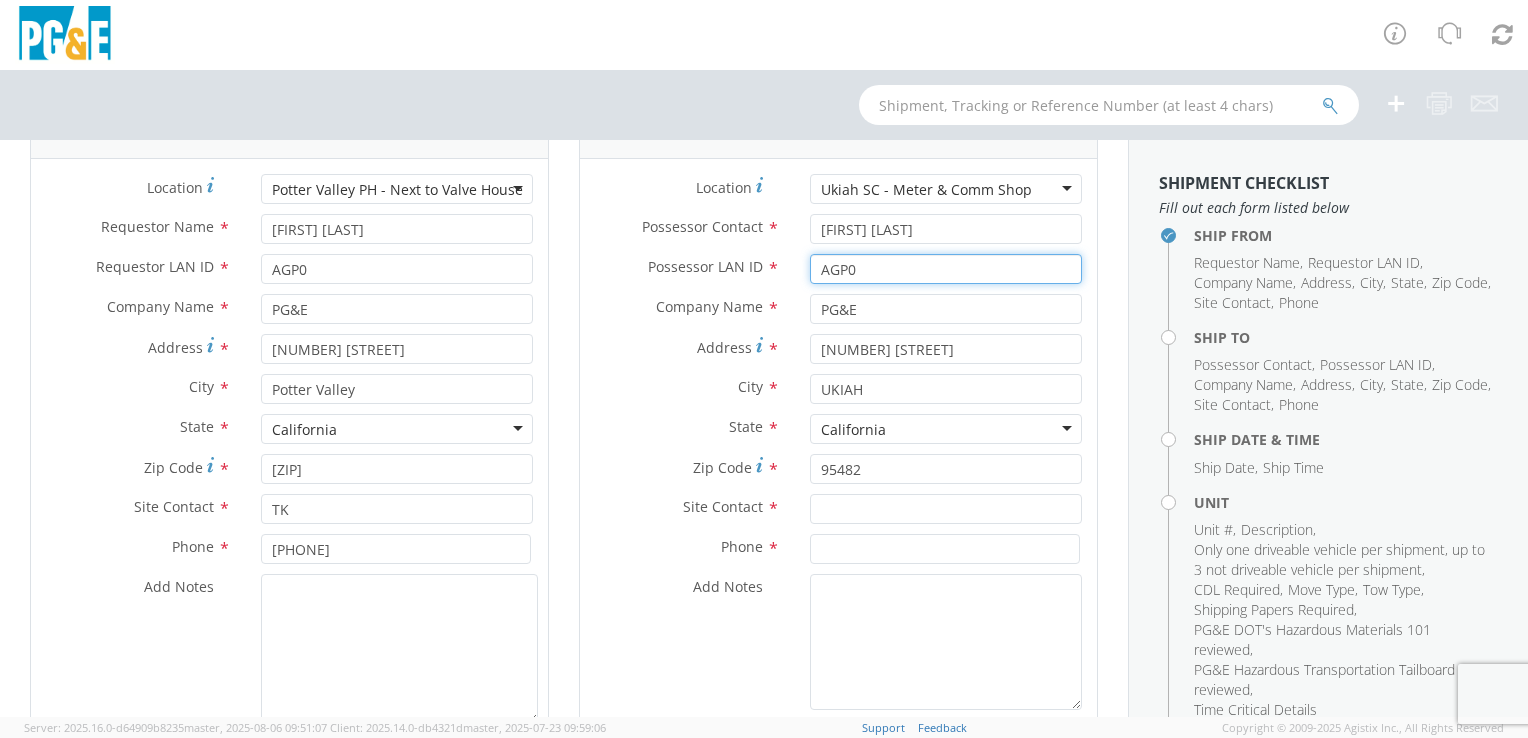 scroll, scrollTop: 200, scrollLeft: 0, axis: vertical 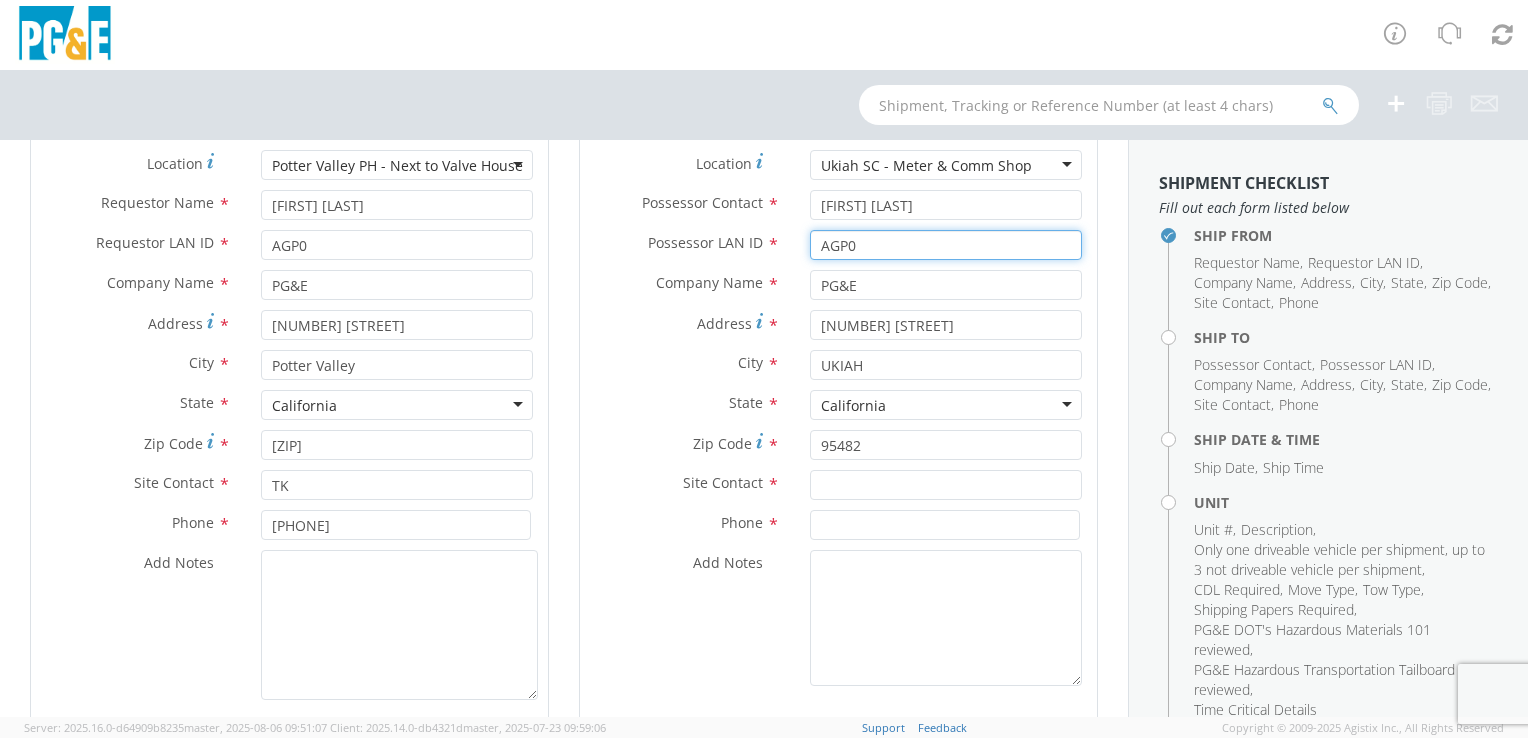 type on "AGP0" 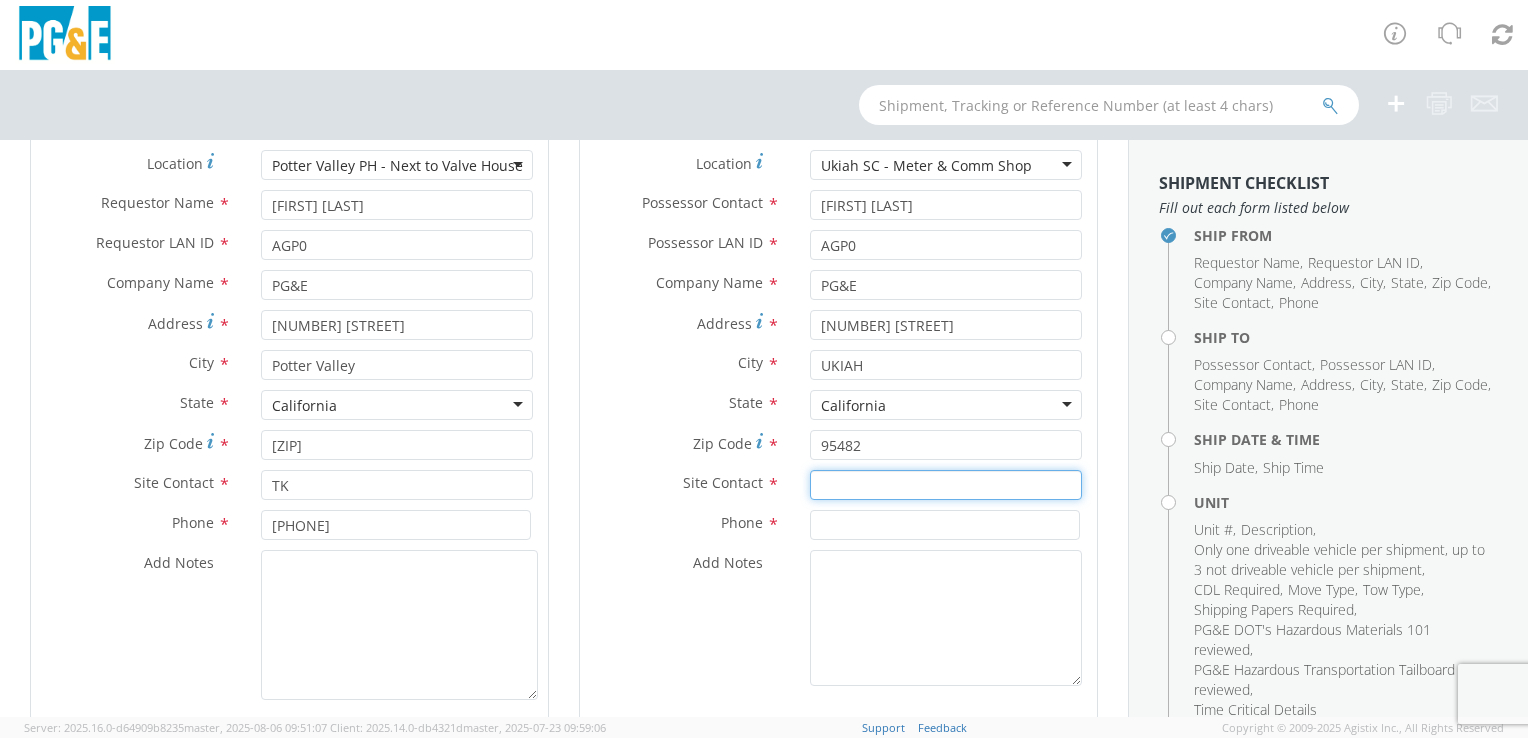 click at bounding box center [946, 485] 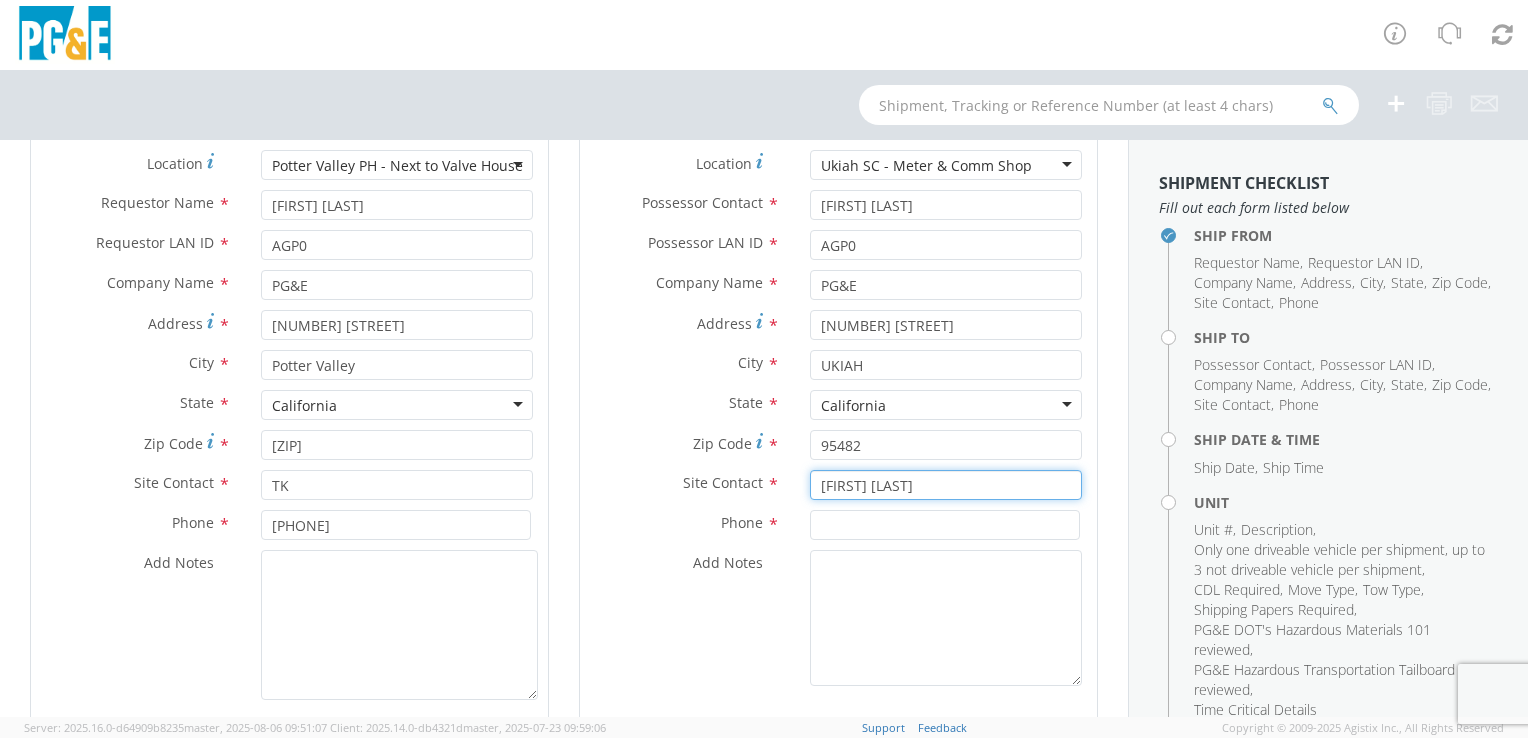 type on "[FIRST] [LAST]" 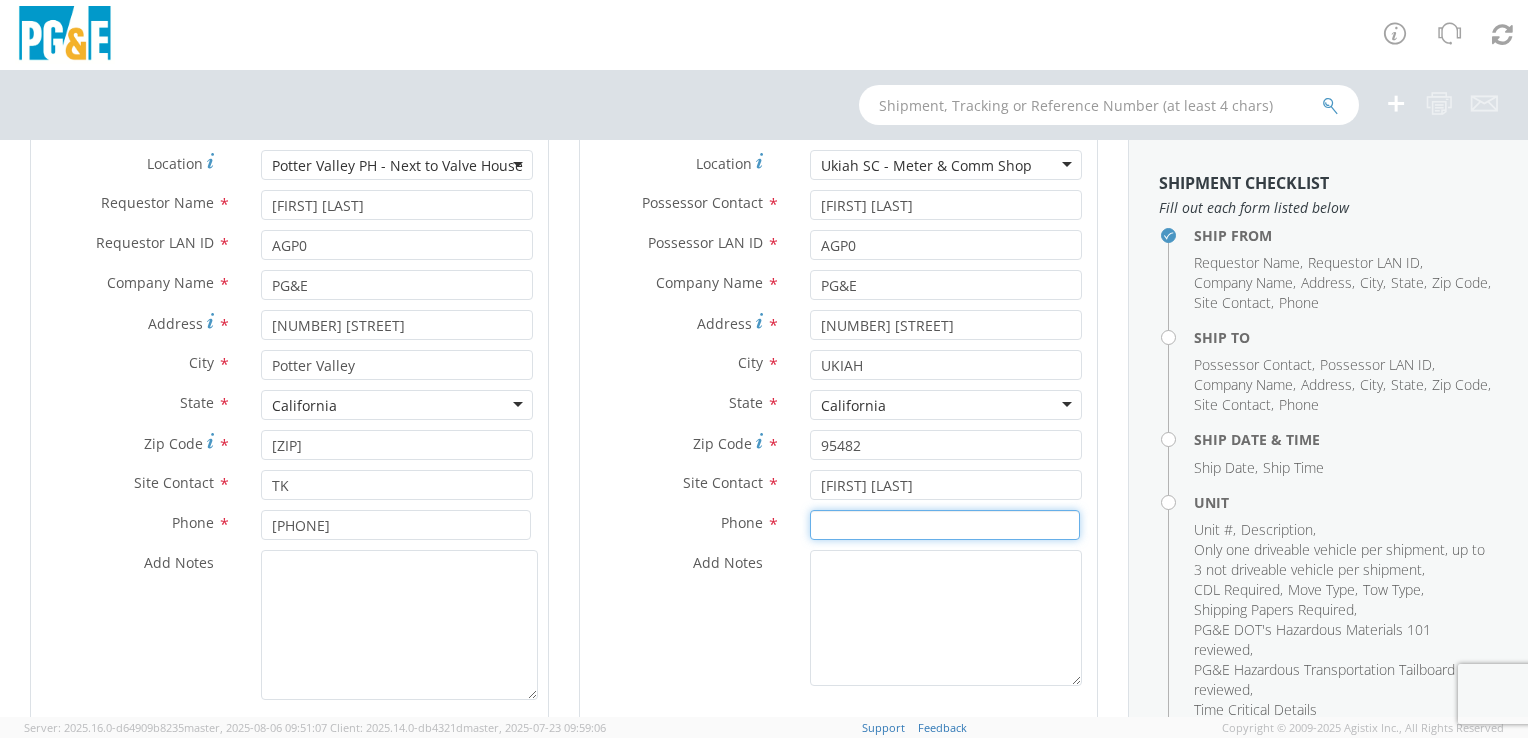 click at bounding box center [945, 525] 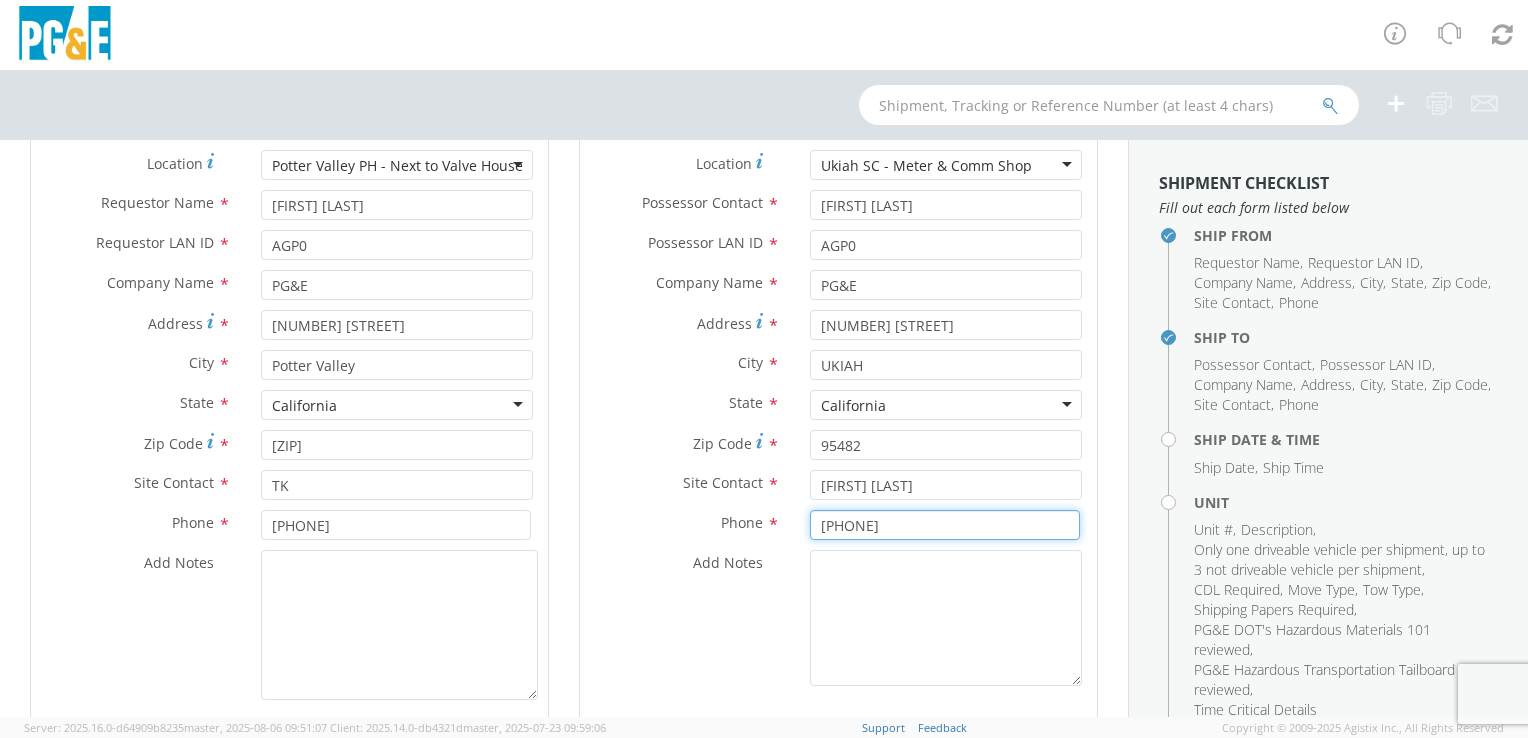 type on "[PHONE]" 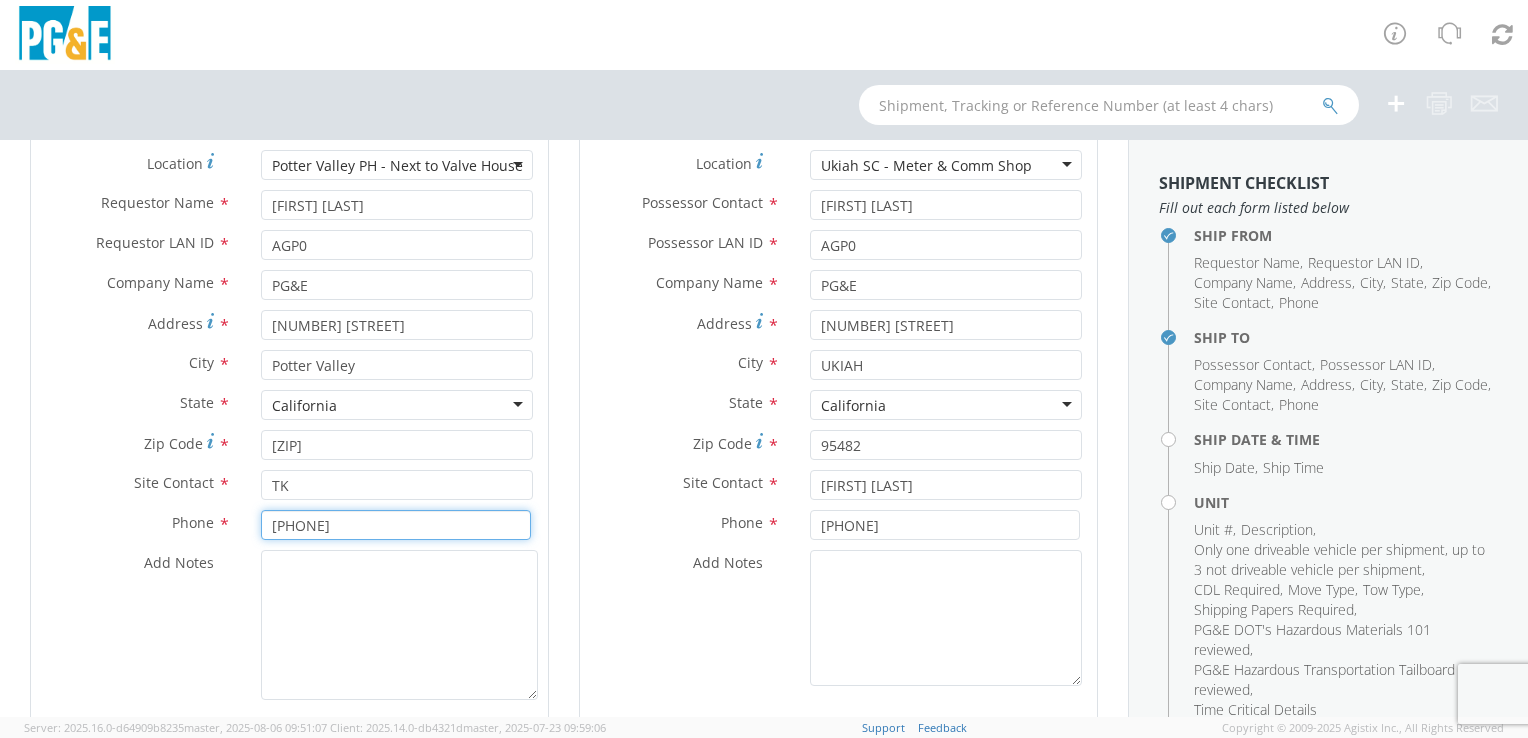 click on "[PHONE]" at bounding box center [396, 525] 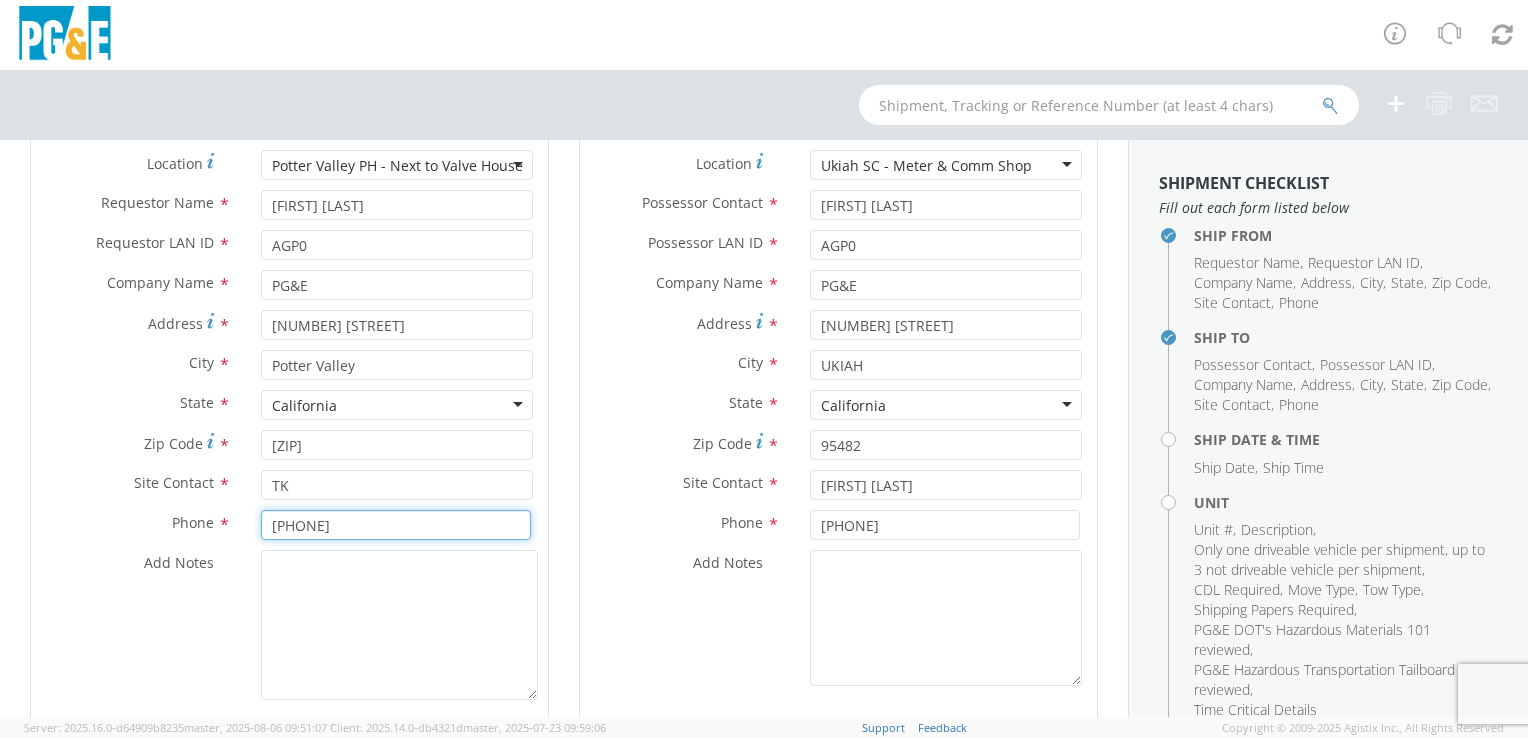 type on "[PHONE]" 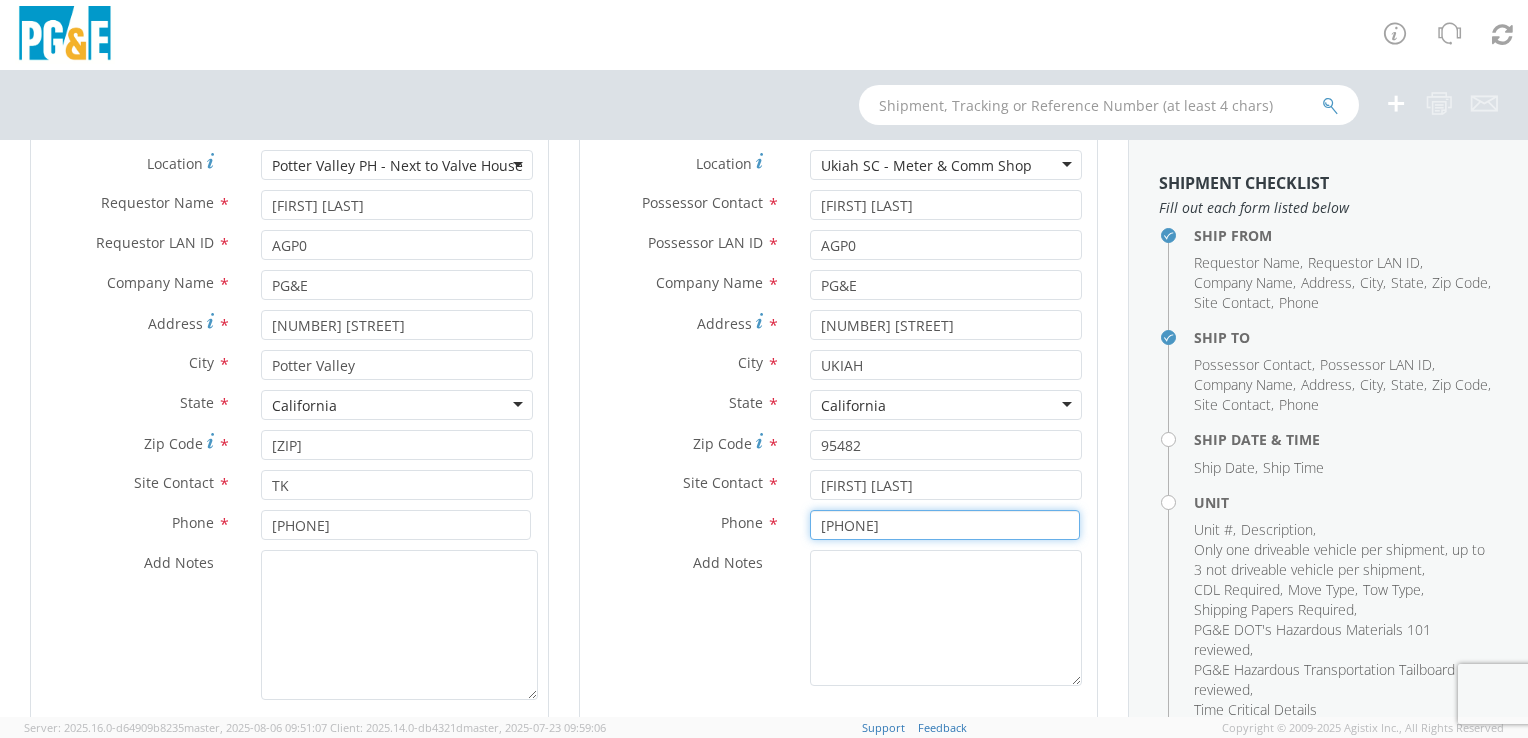 click on "[PHONE]" at bounding box center [945, 525] 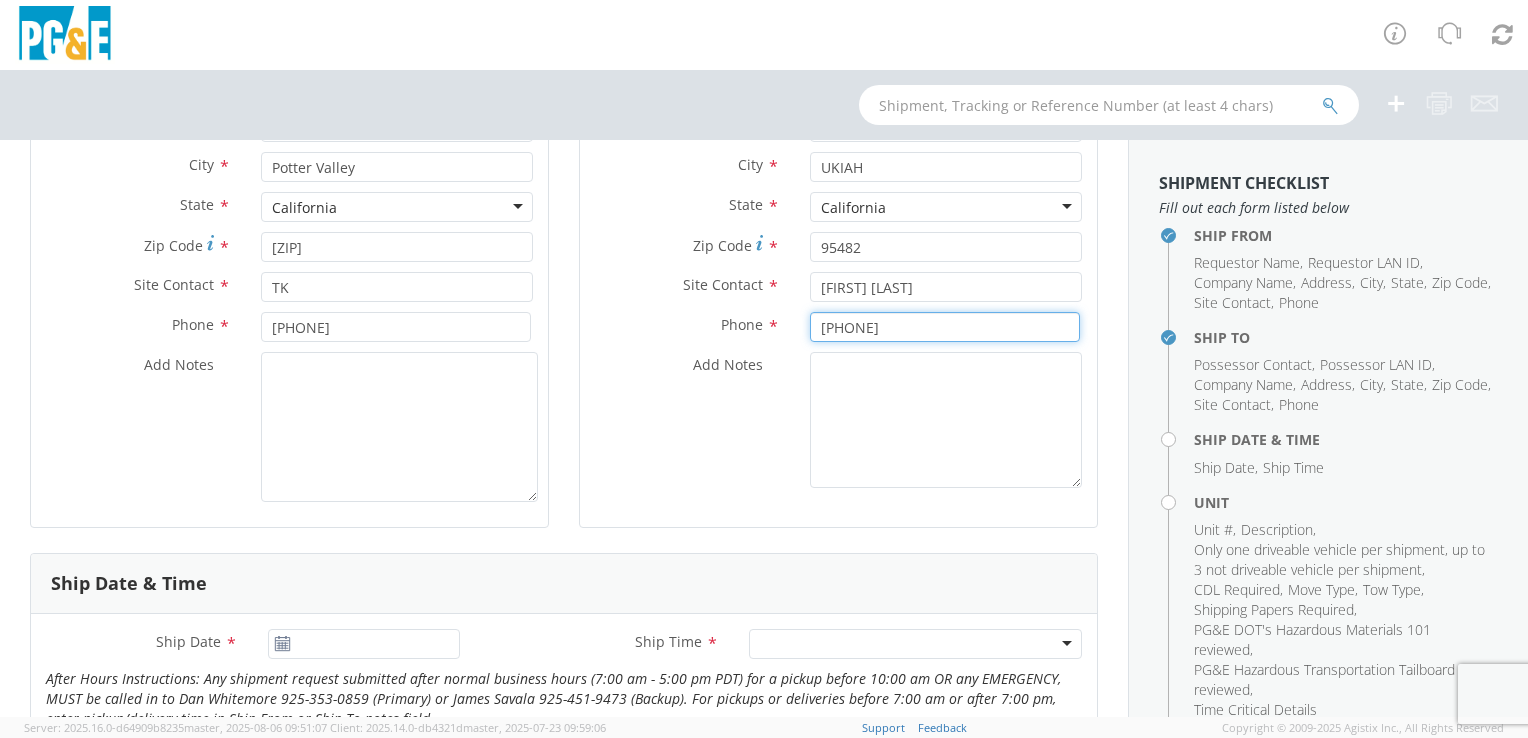 scroll, scrollTop: 500, scrollLeft: 0, axis: vertical 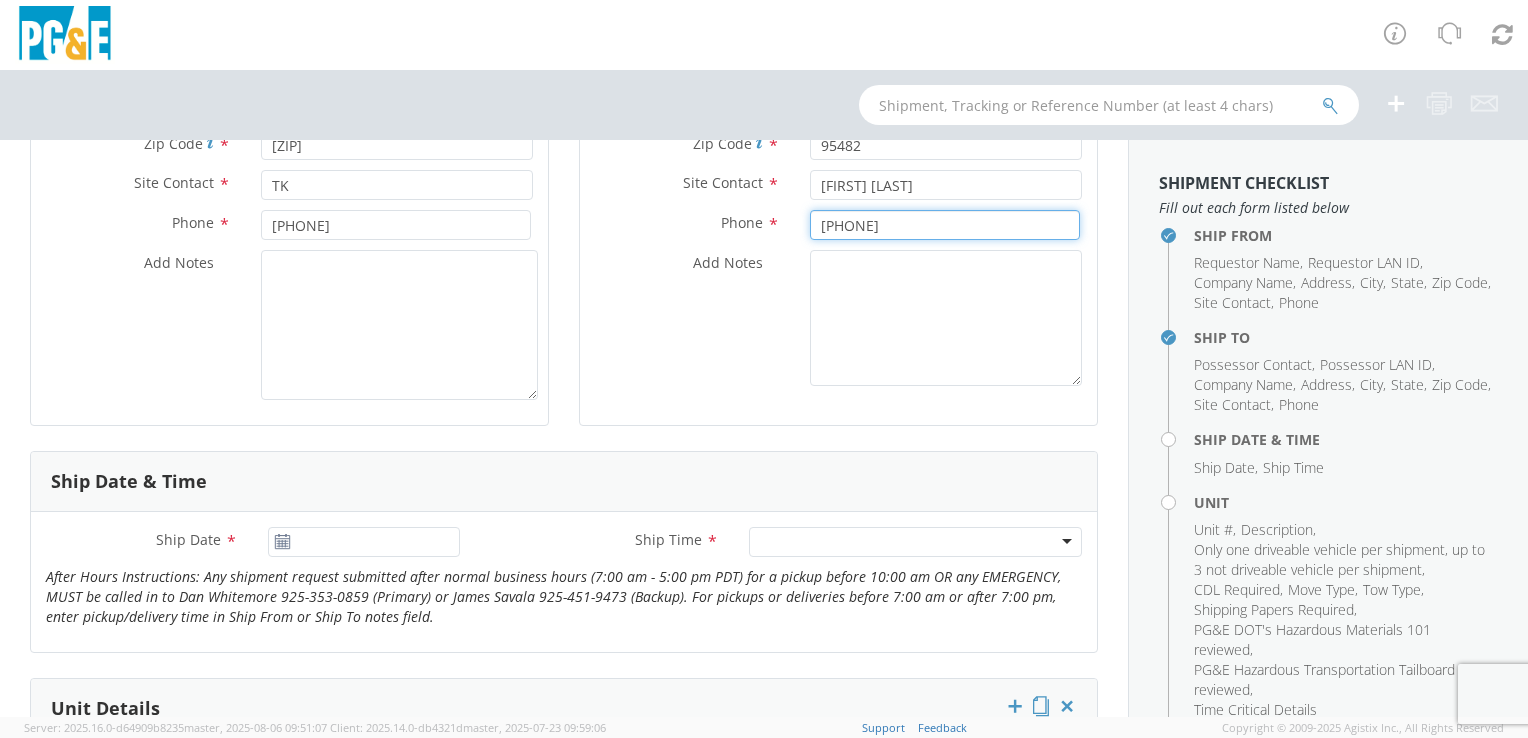 type on "[PHONE]" 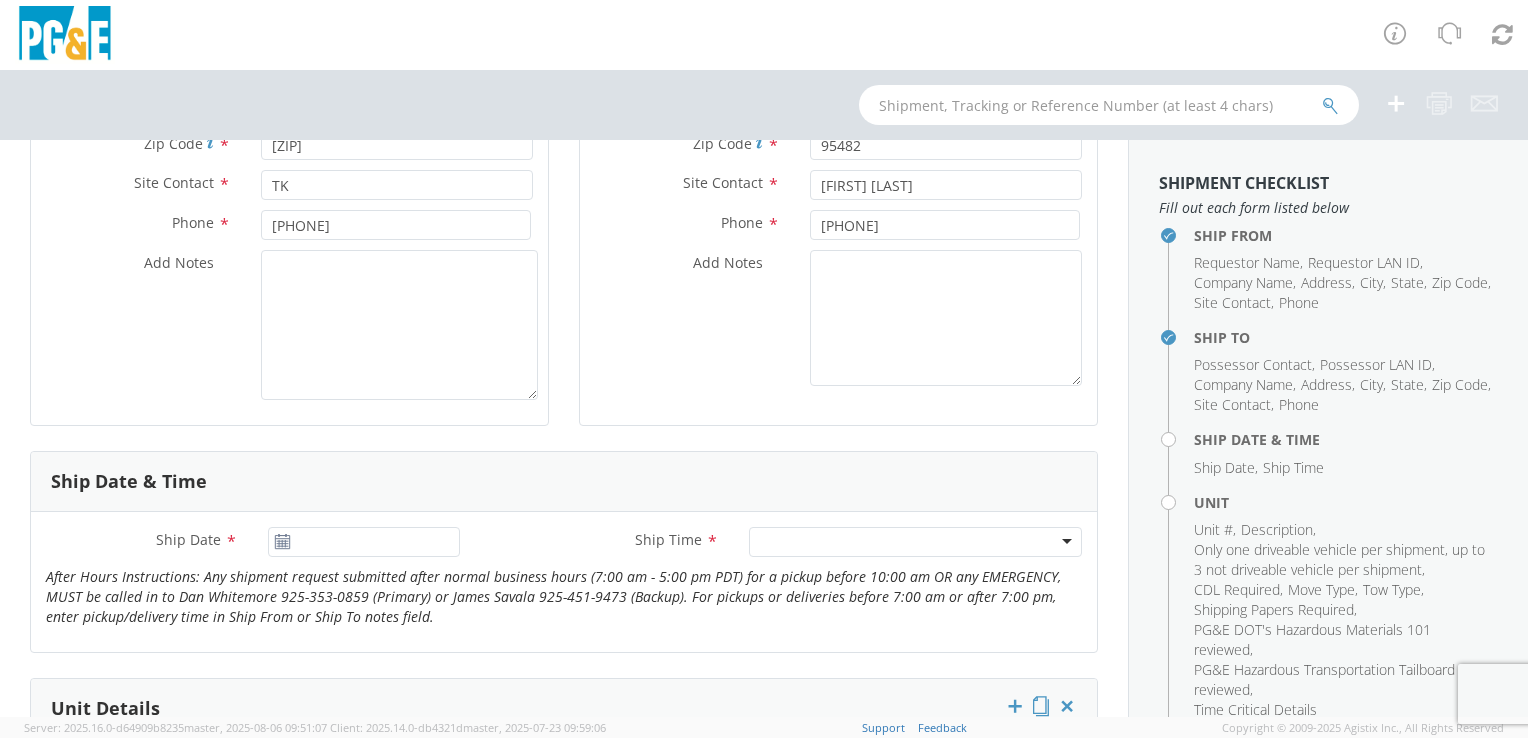 click 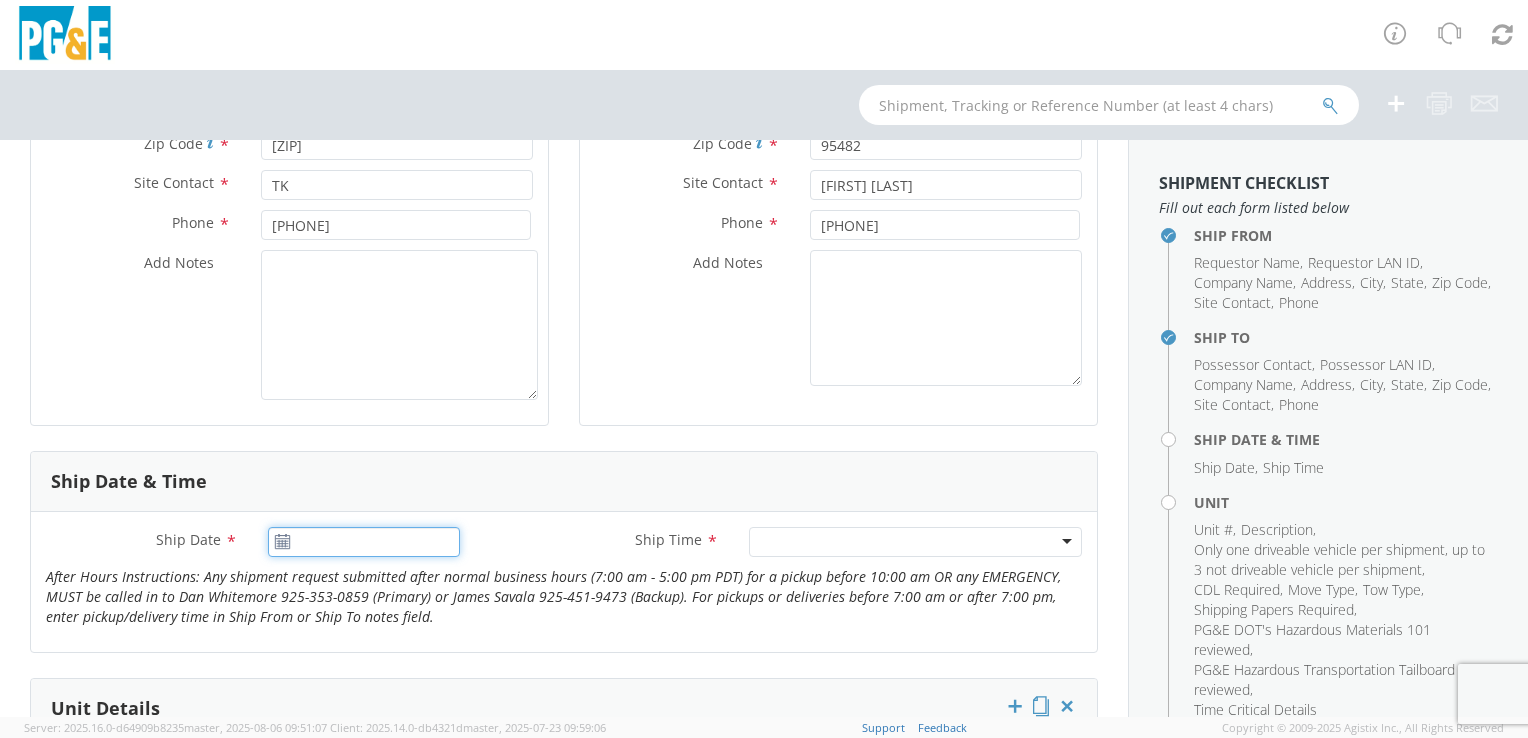 type on "08/07/2025" 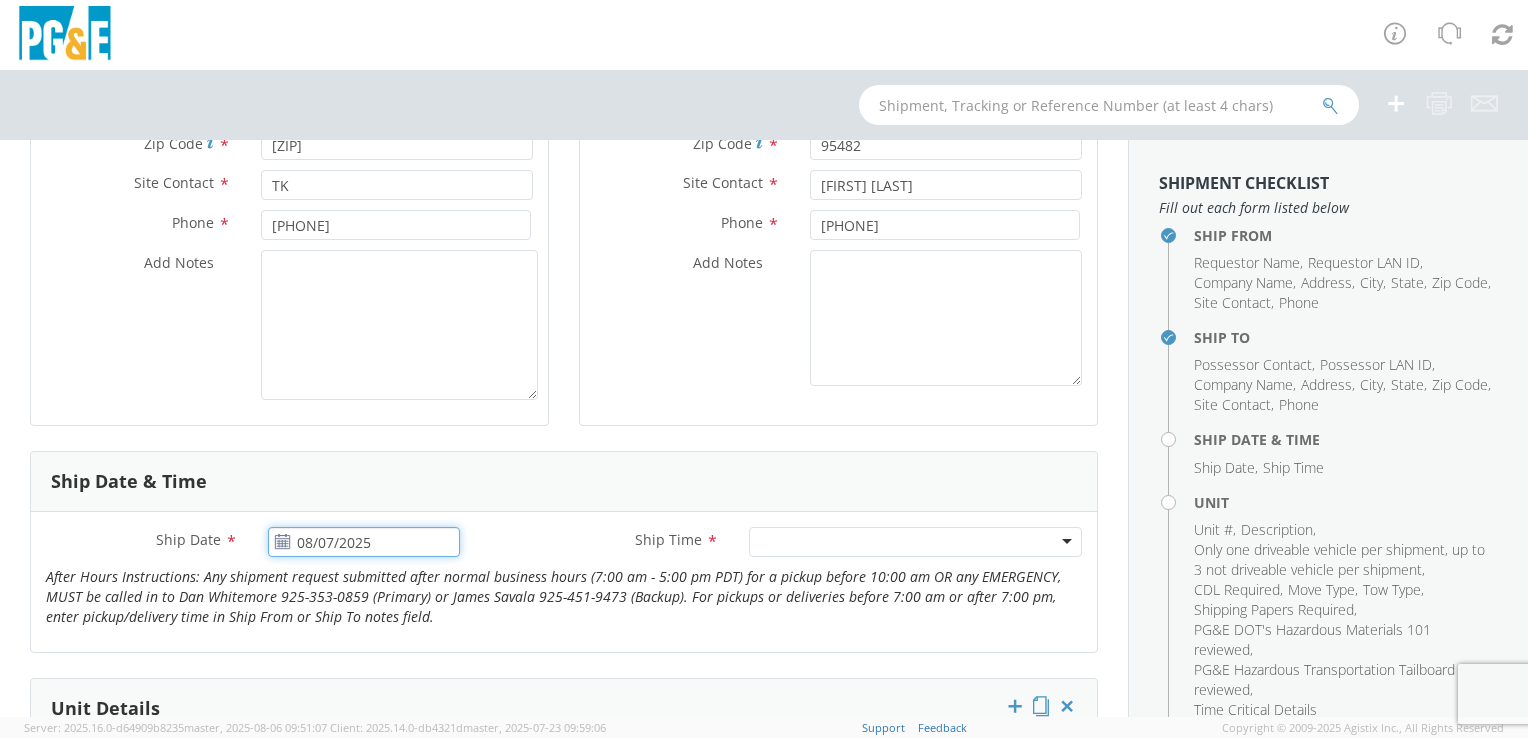 click on "08/07/2025" at bounding box center [364, 542] 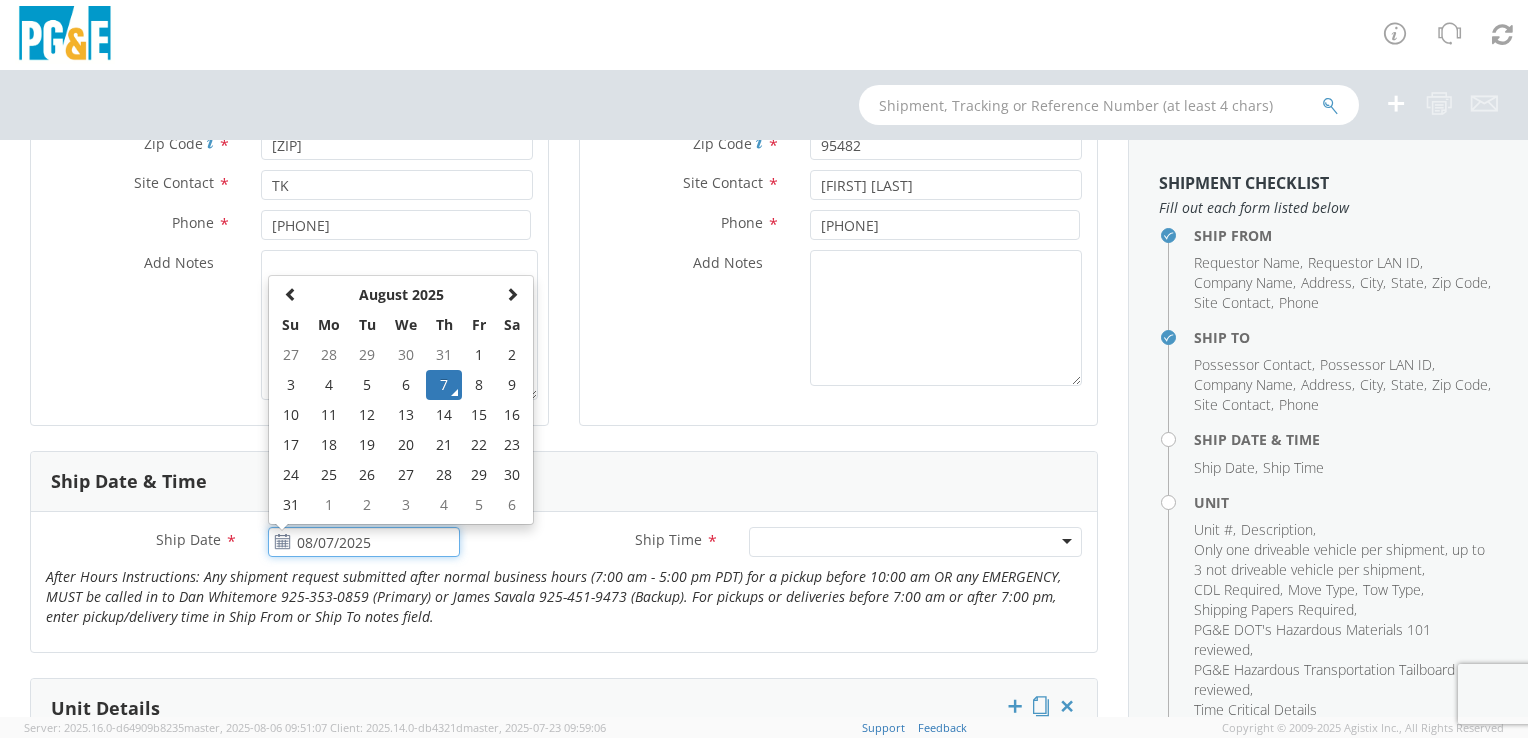 click on "7" 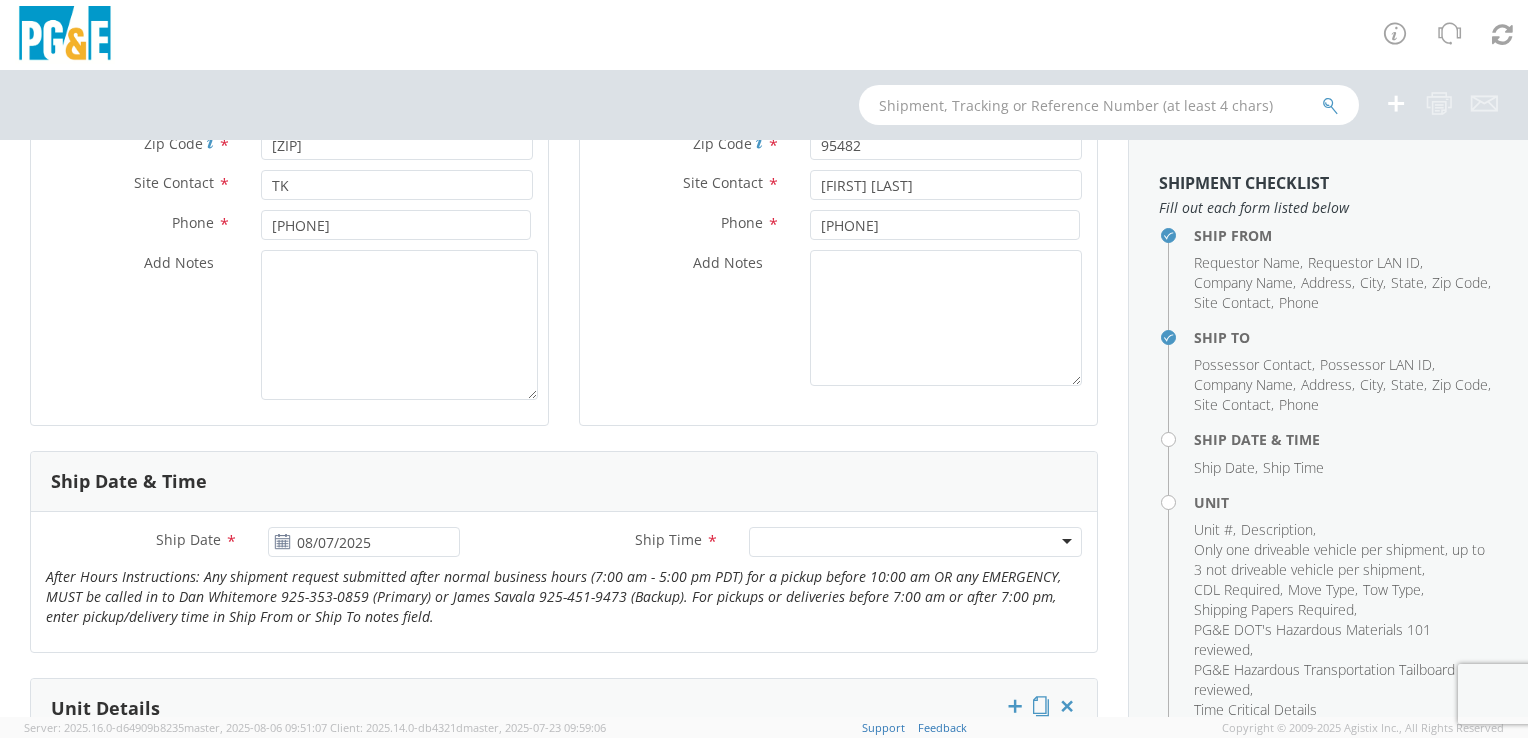 click 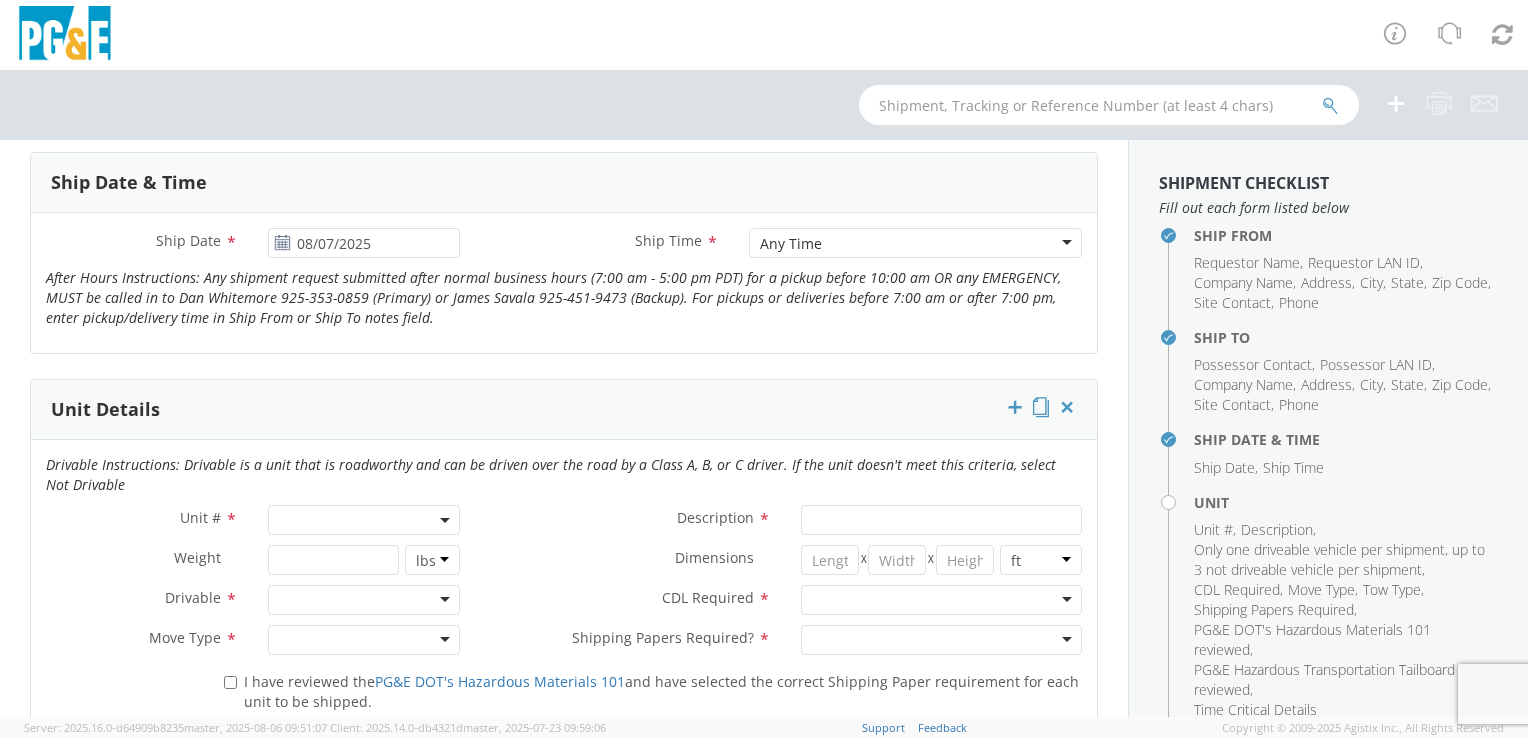 scroll, scrollTop: 800, scrollLeft: 0, axis: vertical 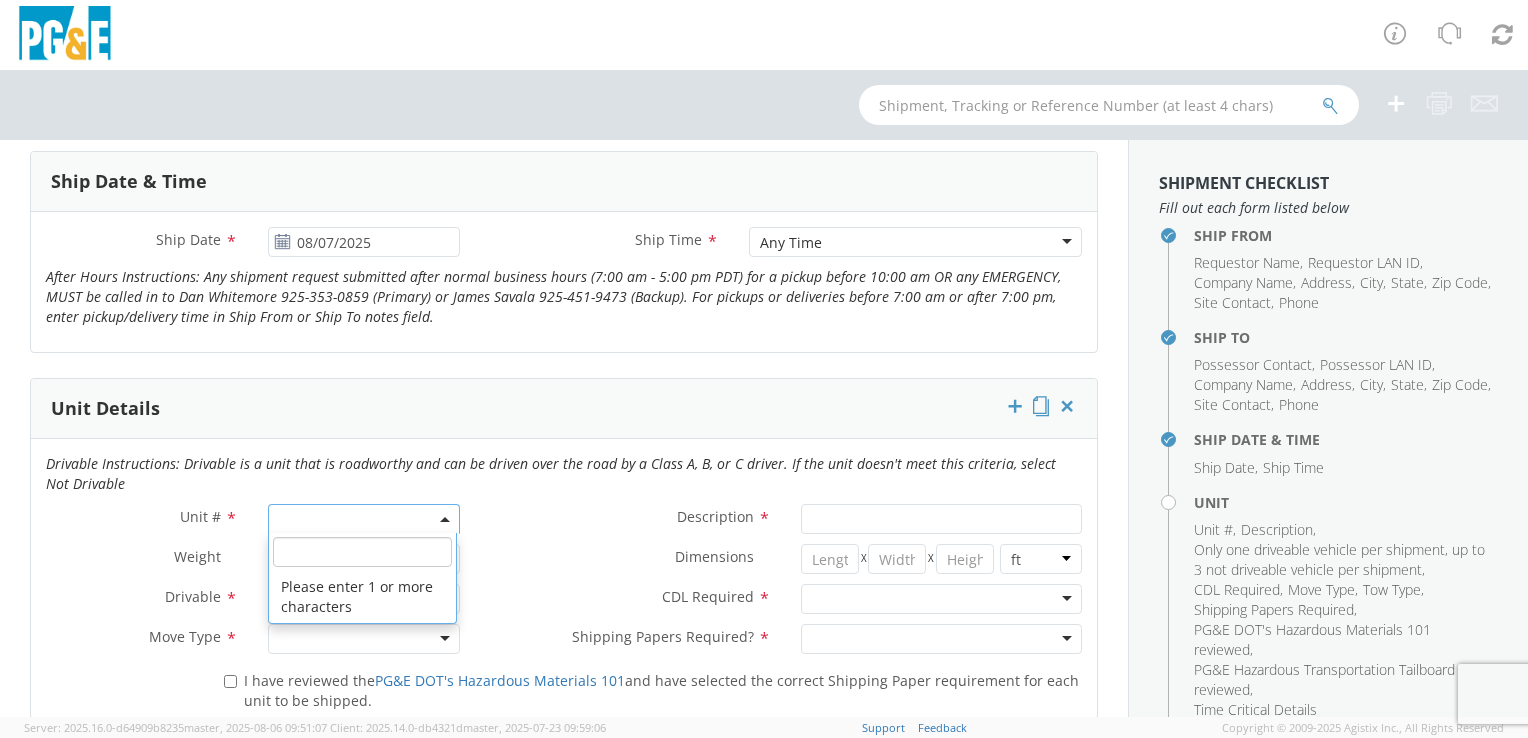click 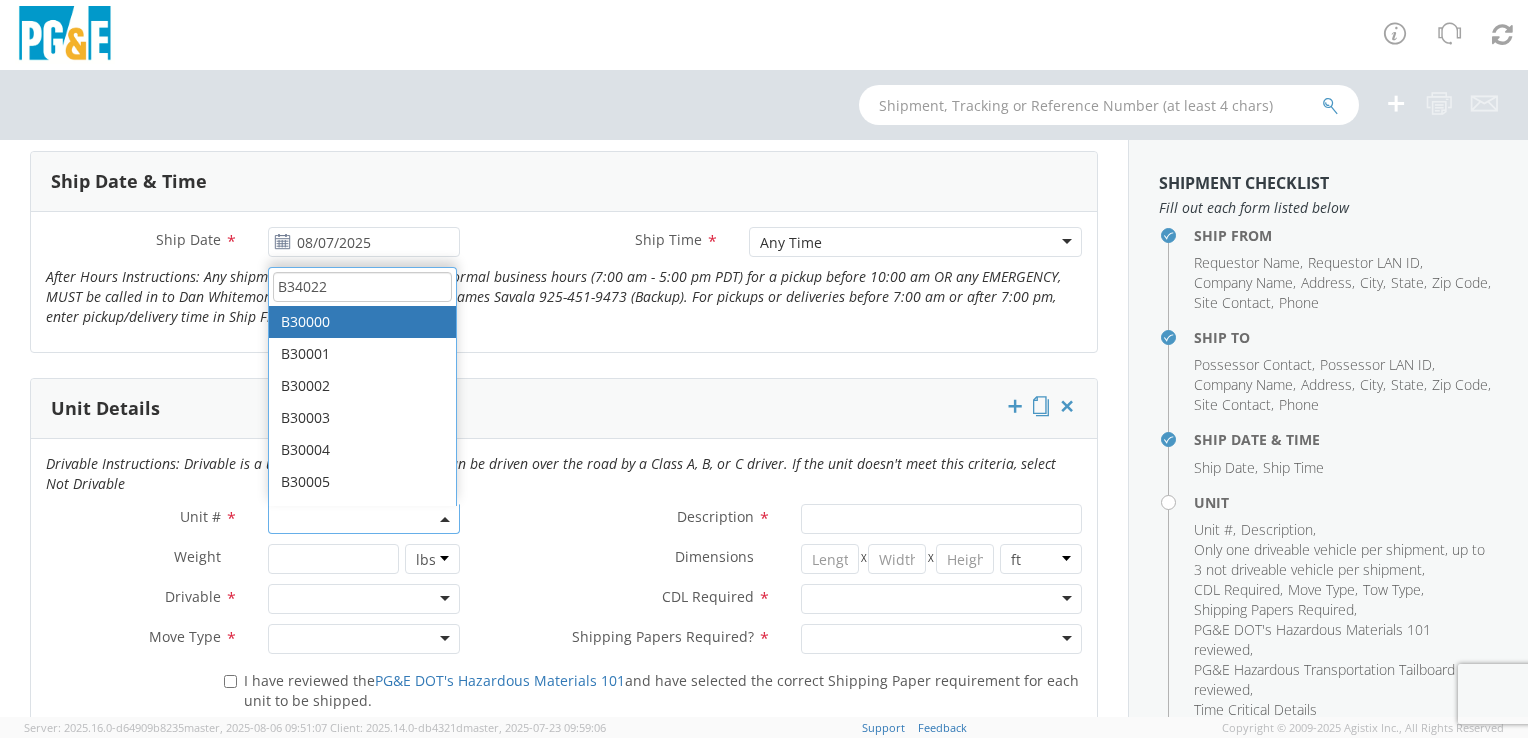 click on "B34022" 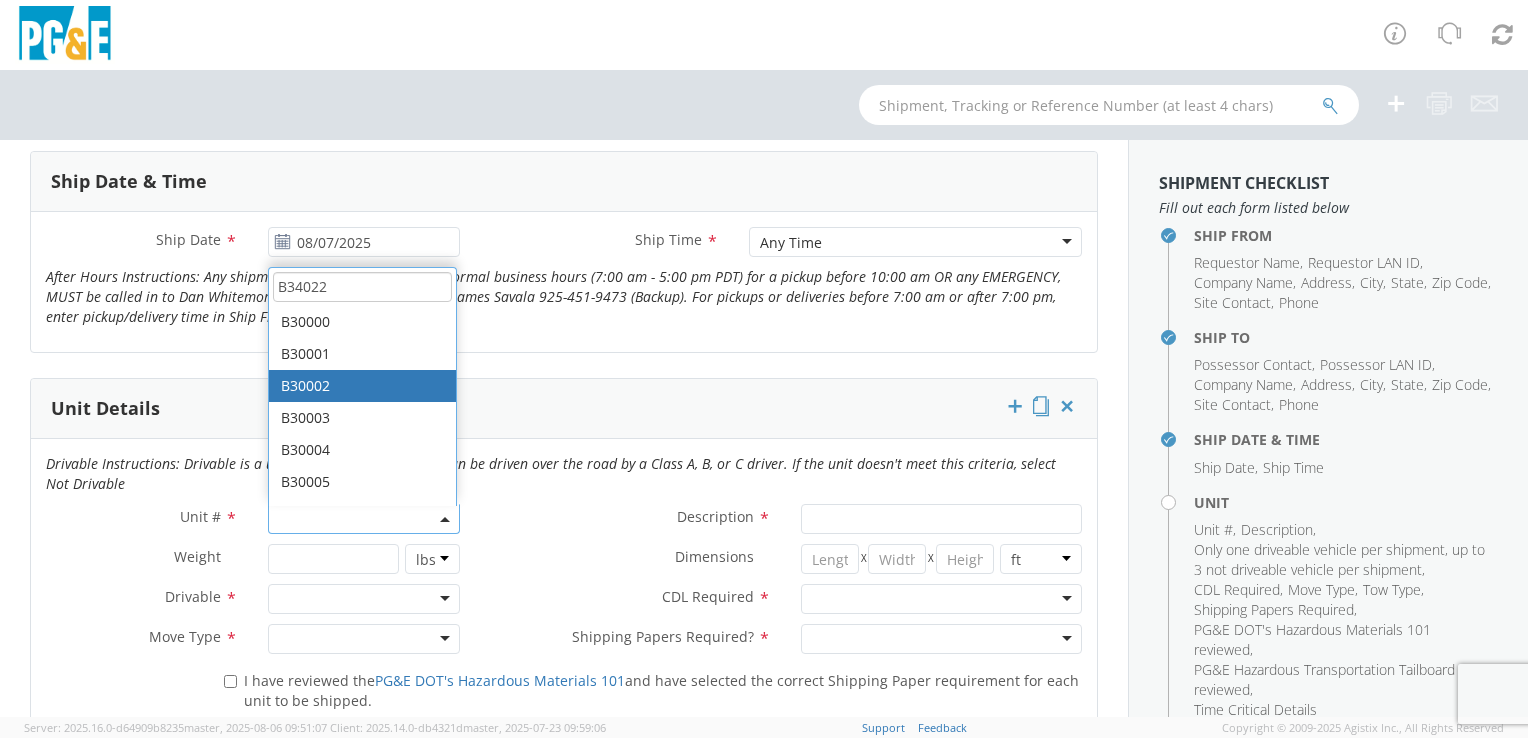 type on "B34022" 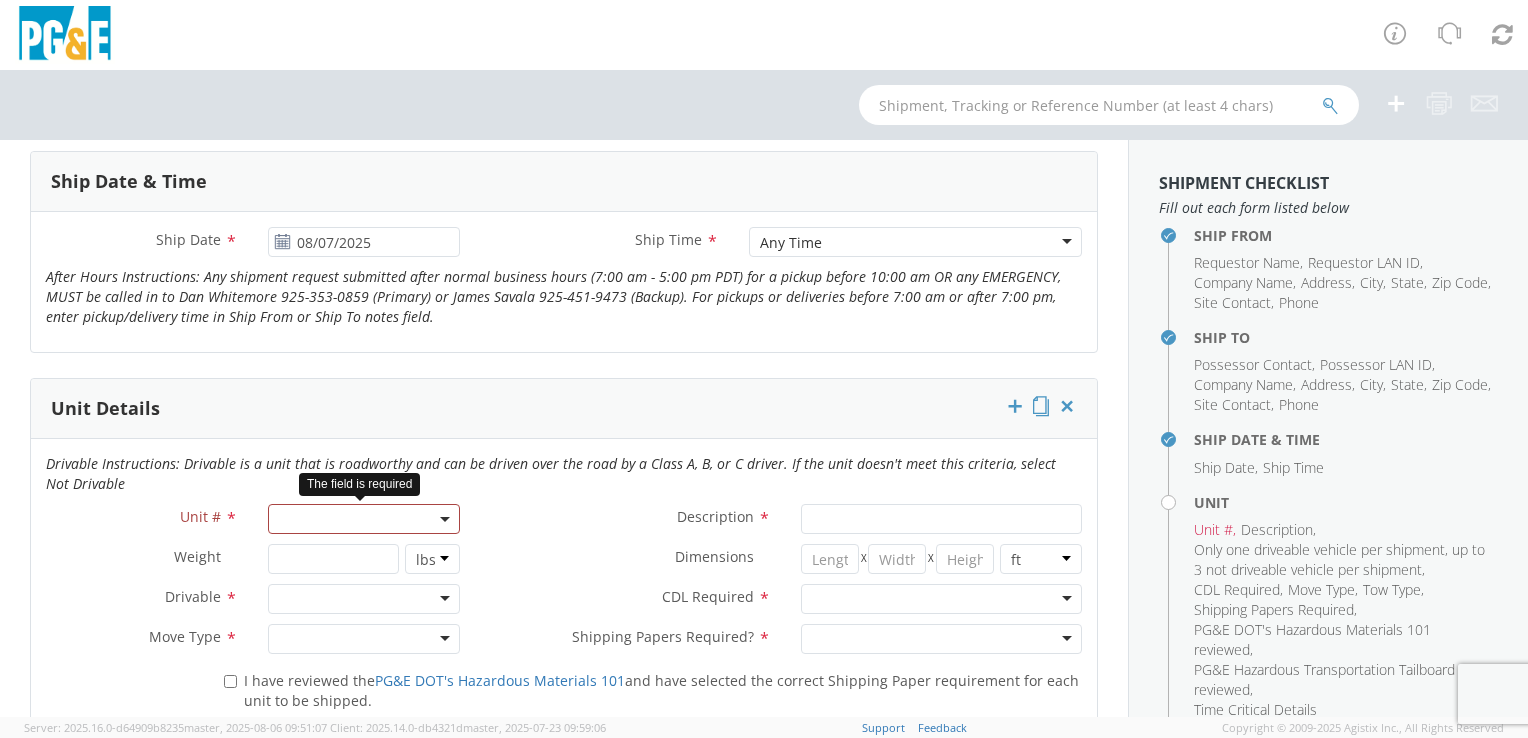 click 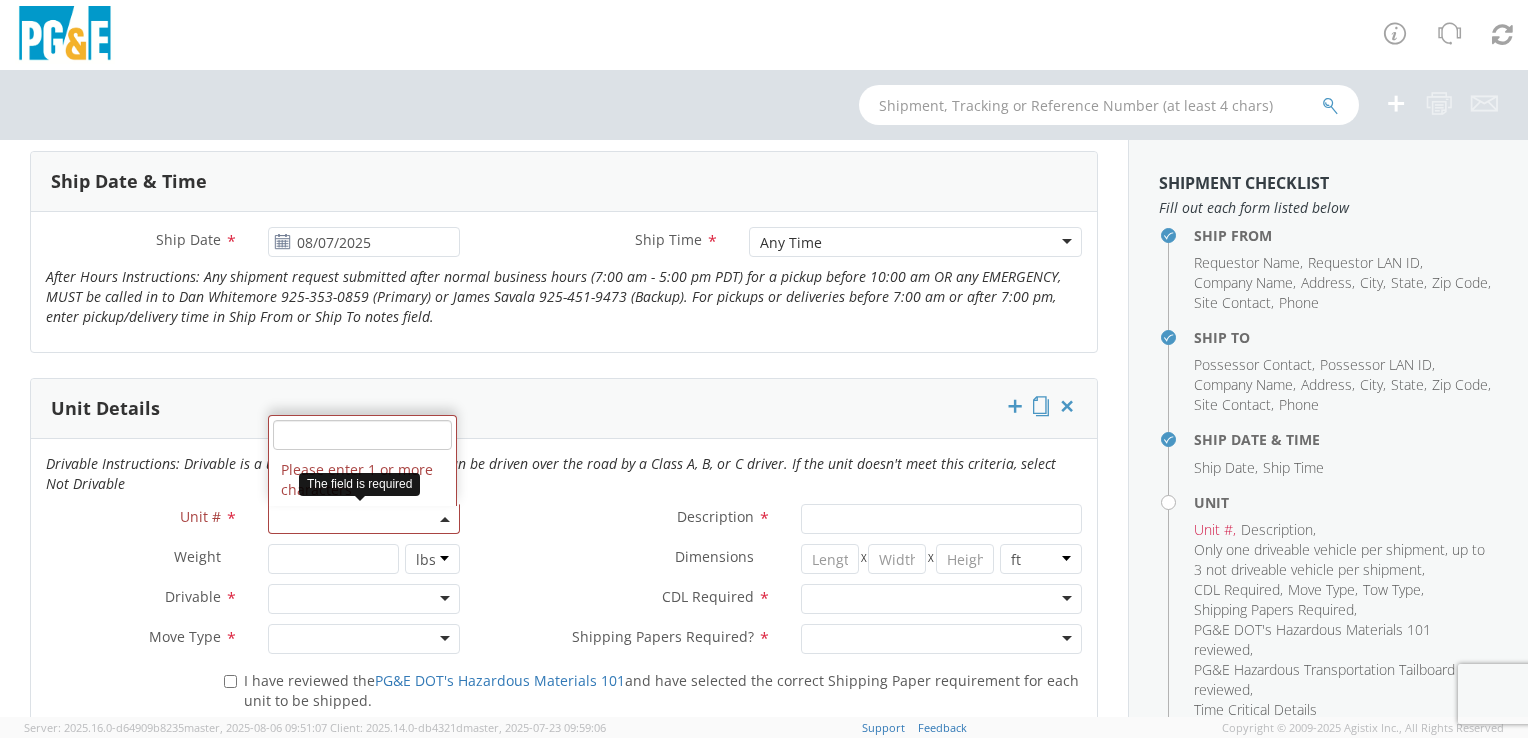 click 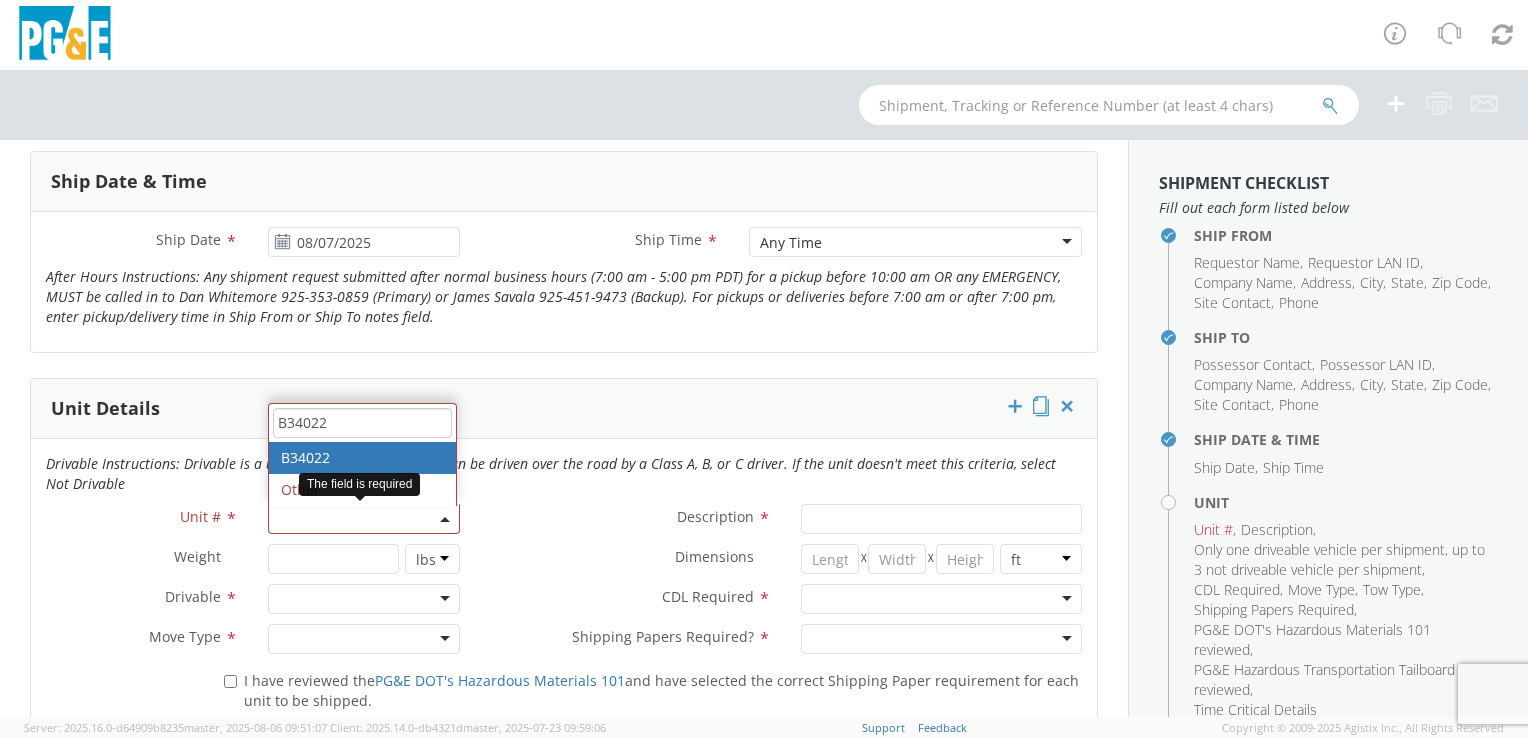 type on "B34022" 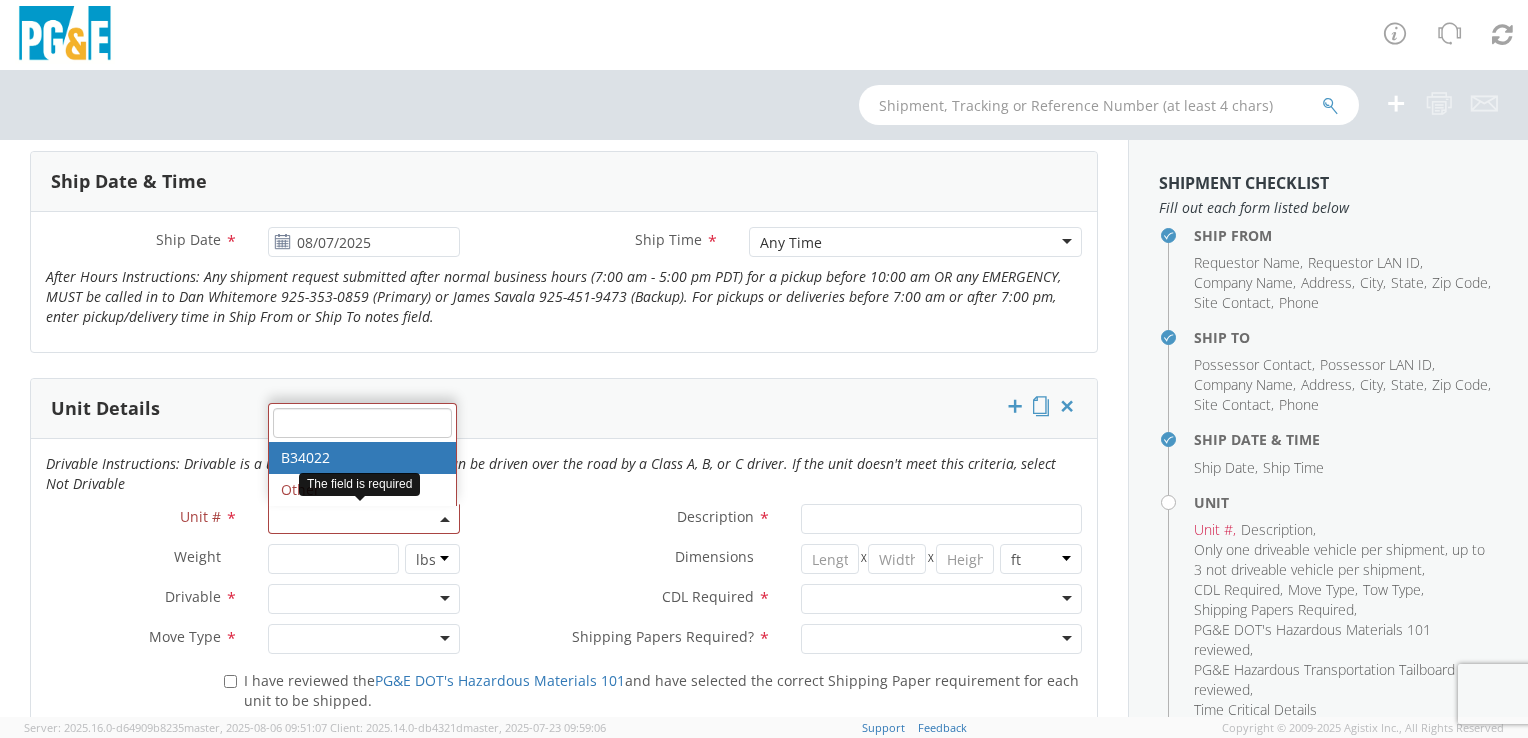 type on "PICKUP; 3/4T 4X4" 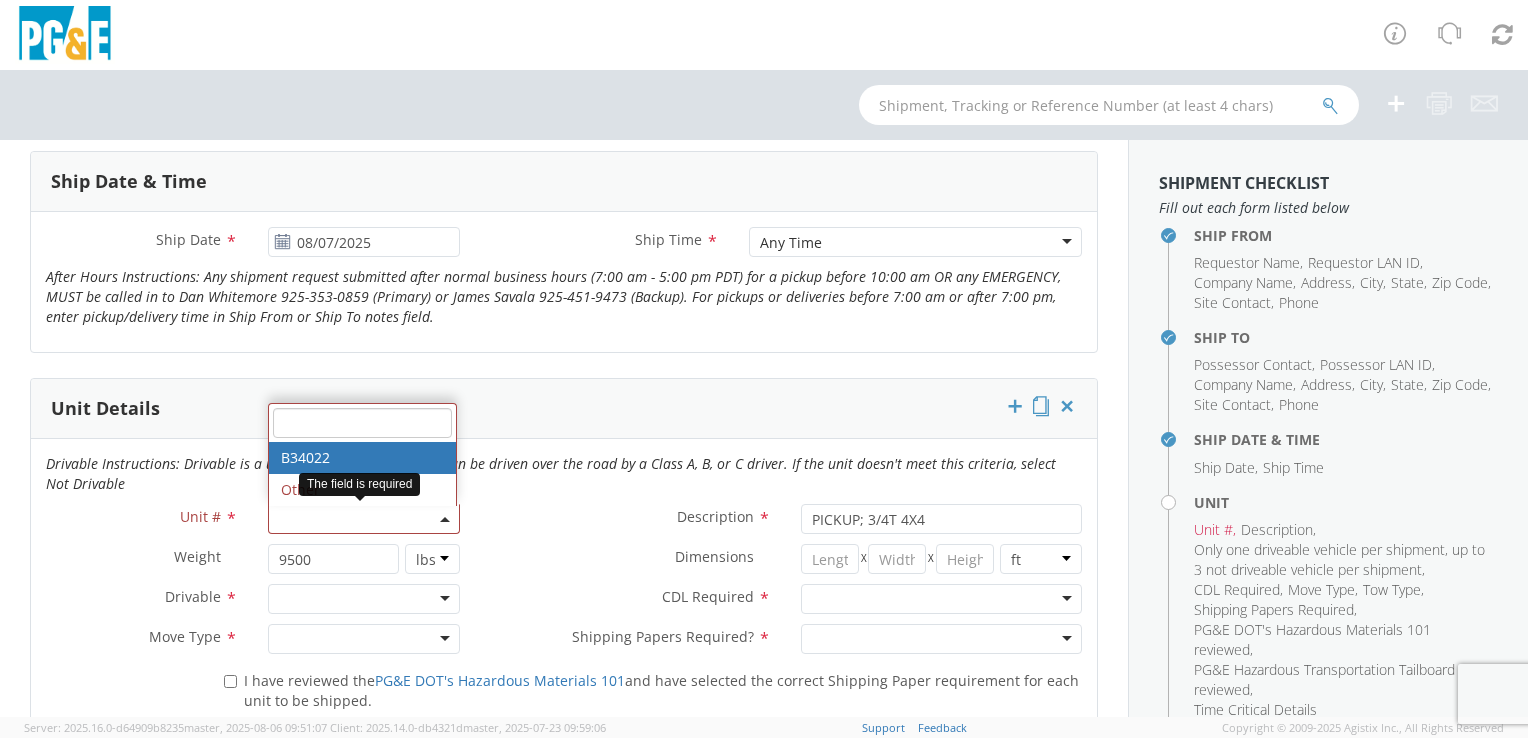 select on "B34022" 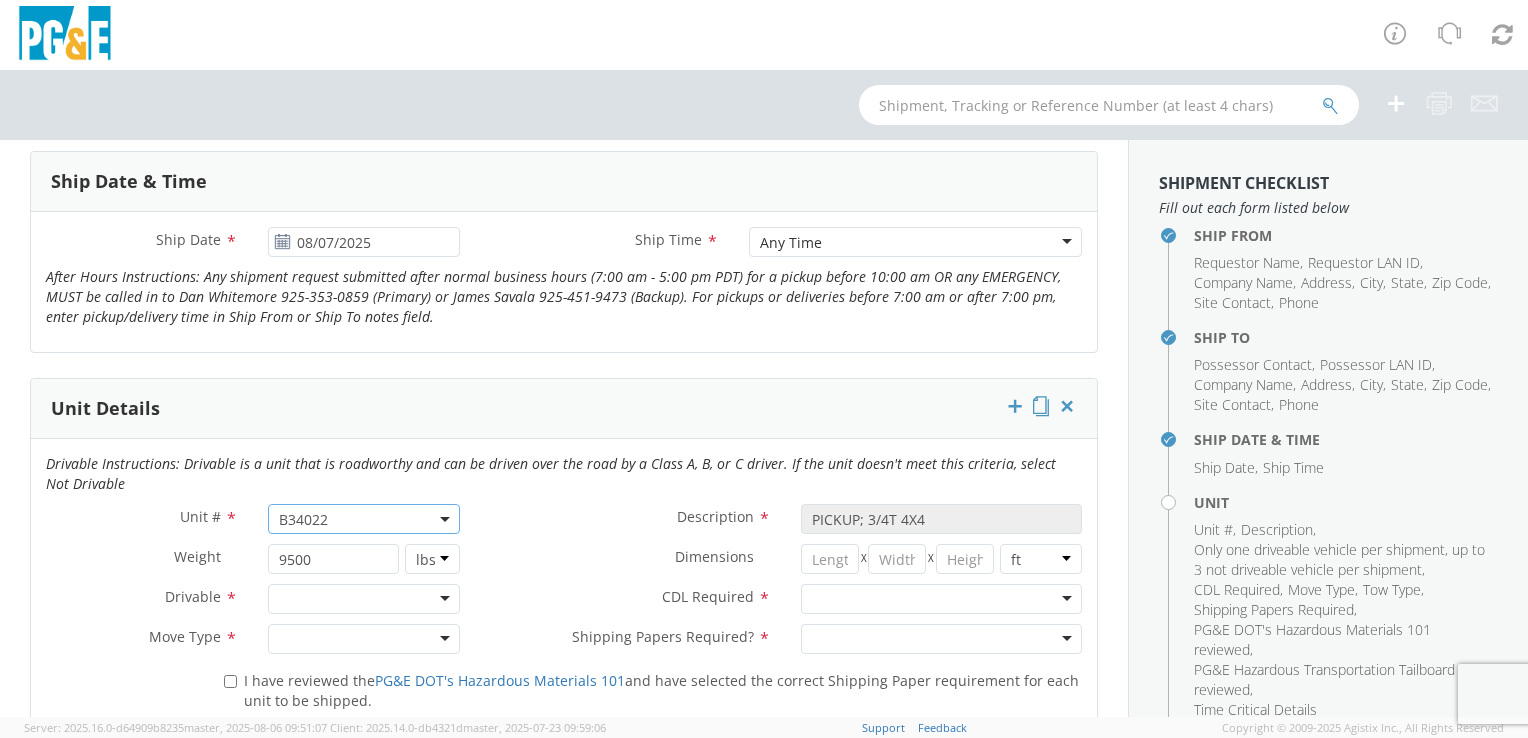 click 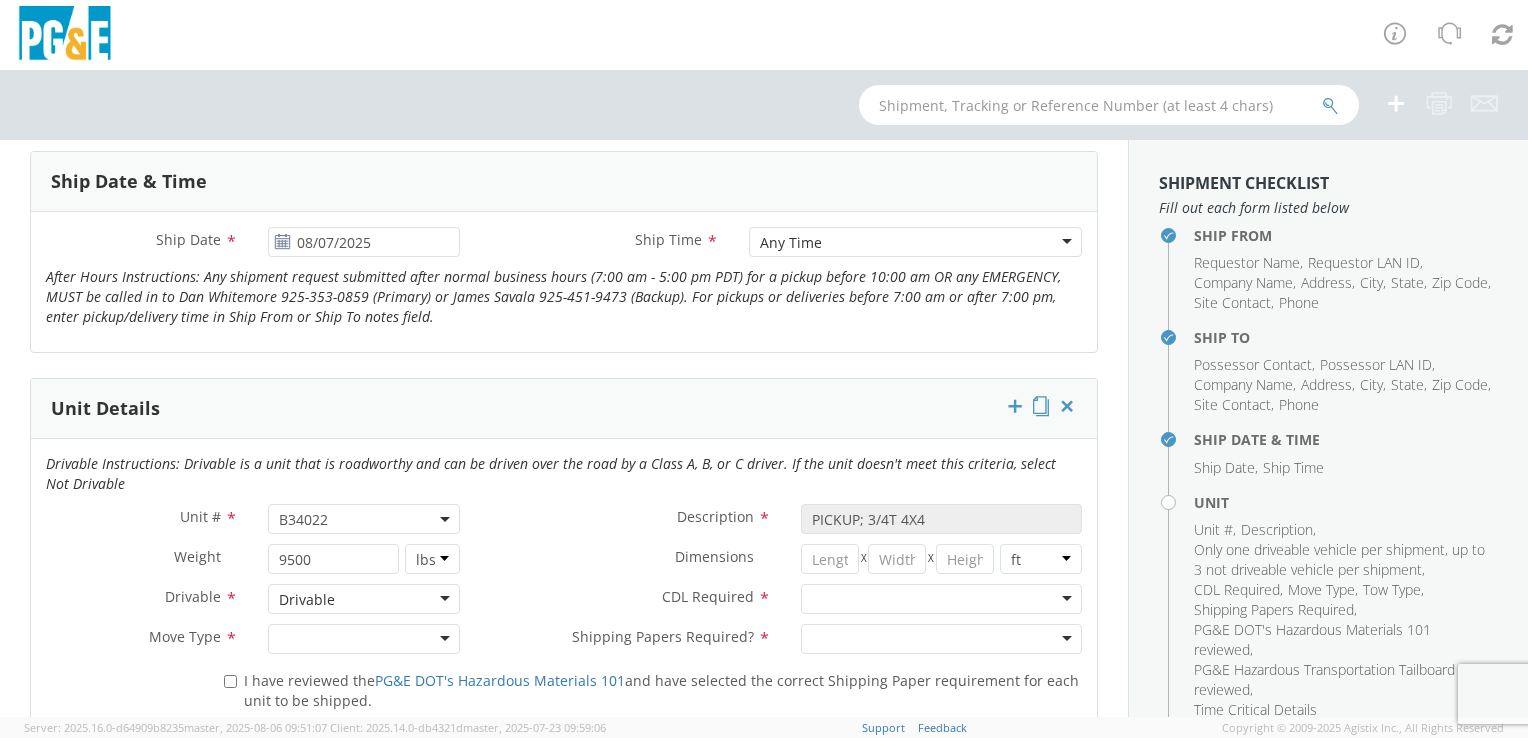 click 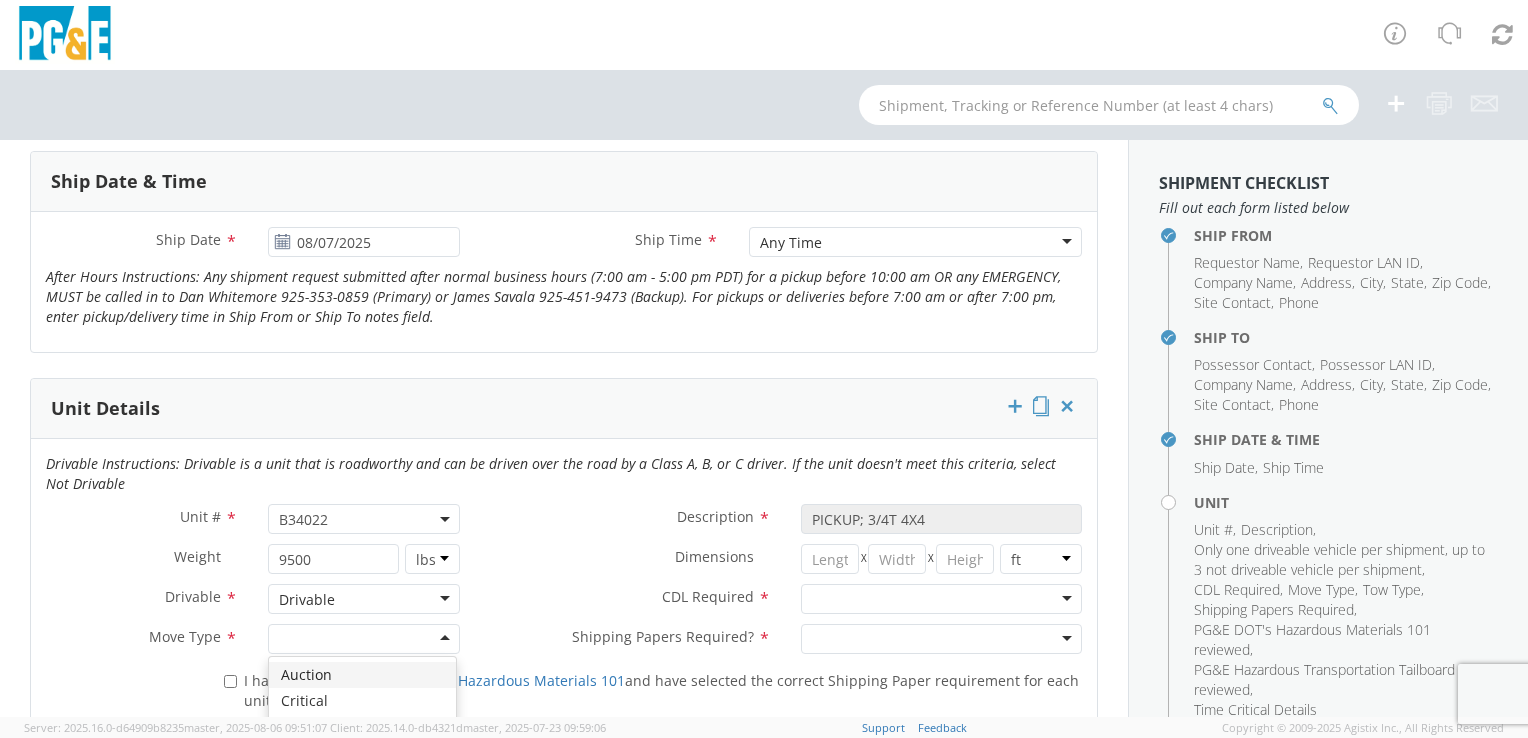 scroll, scrollTop: 900, scrollLeft: 0, axis: vertical 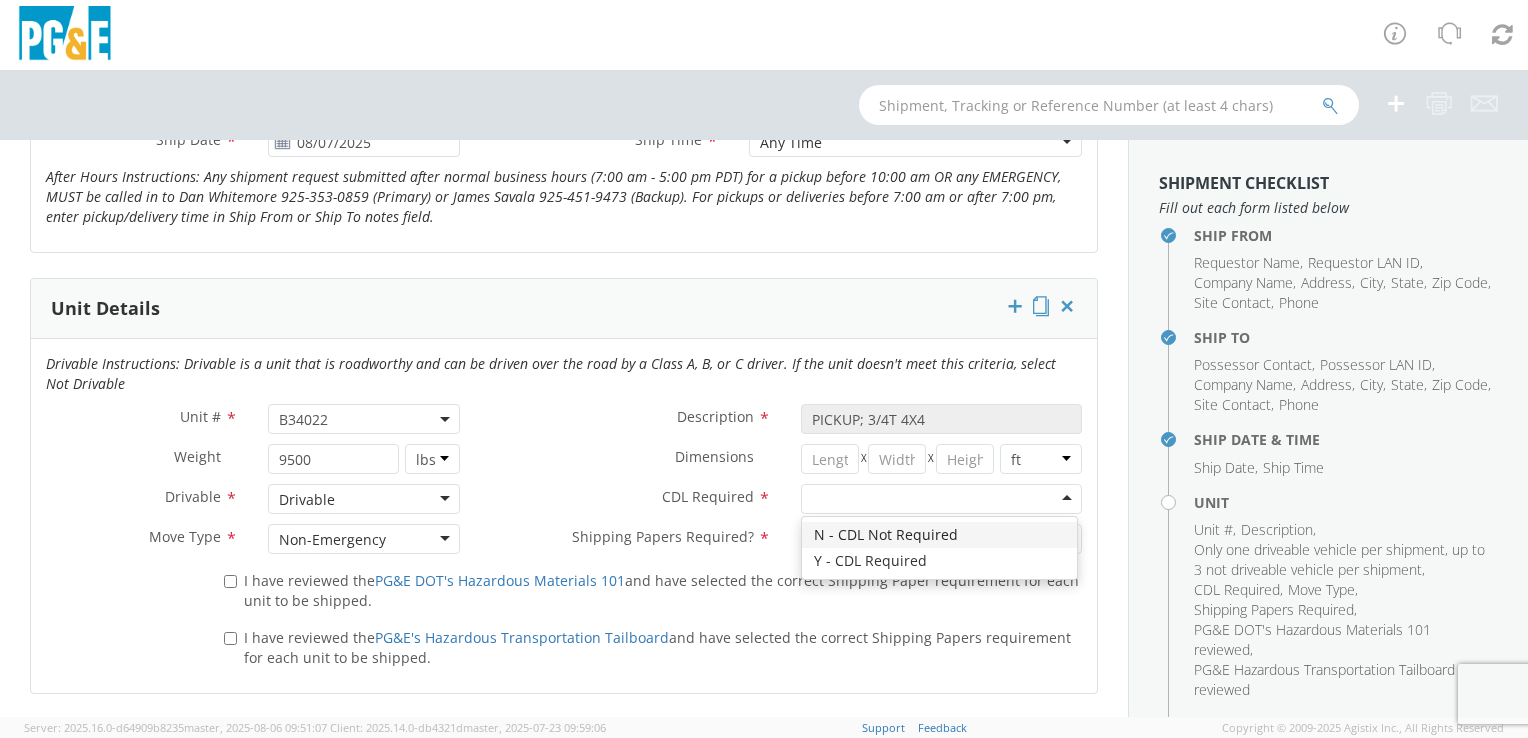 click 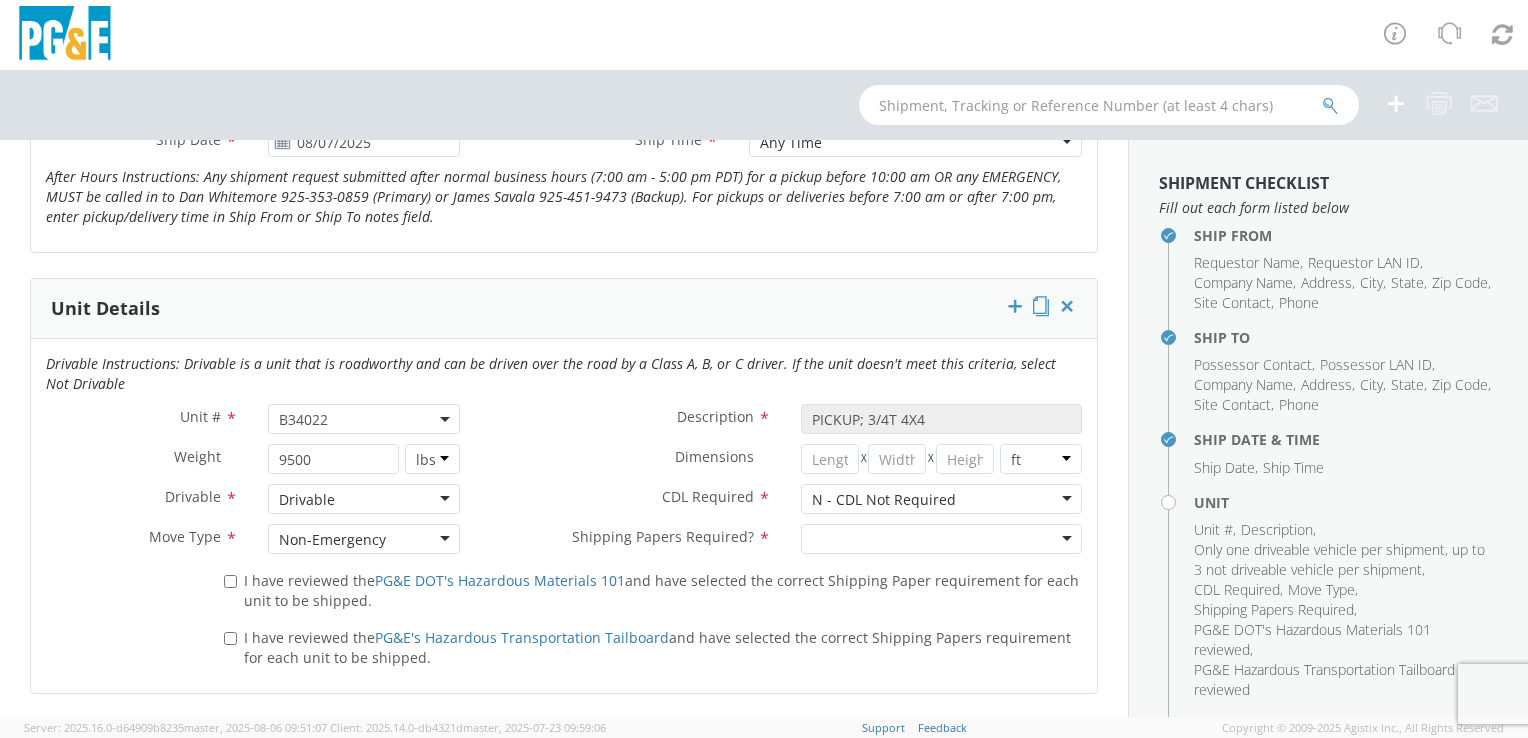 click 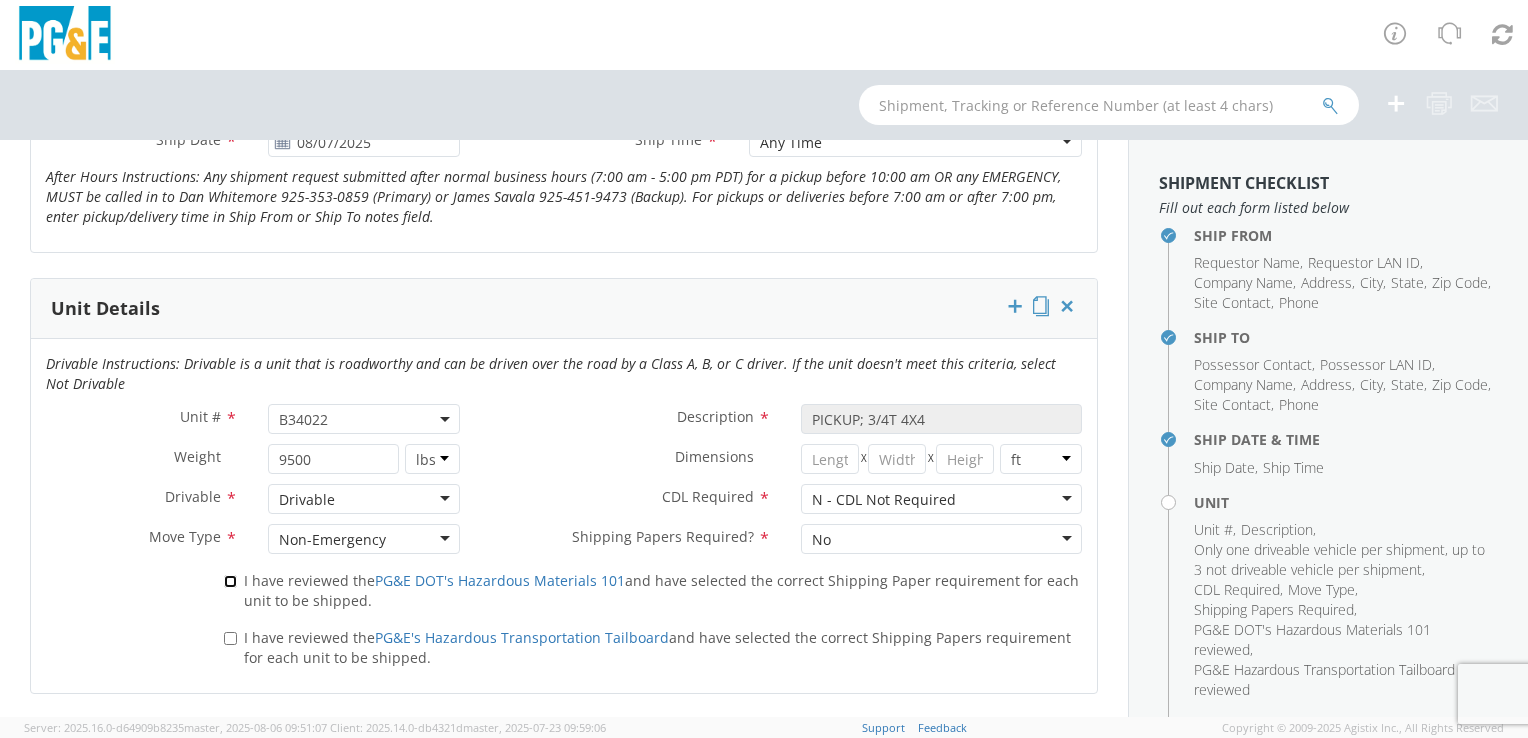click on "I have reviewed the  PG&E DOT's Hazardous Materials 101
and have selected the correct Shipping Paper requirement for each unit to be shipped." at bounding box center (230, 581) 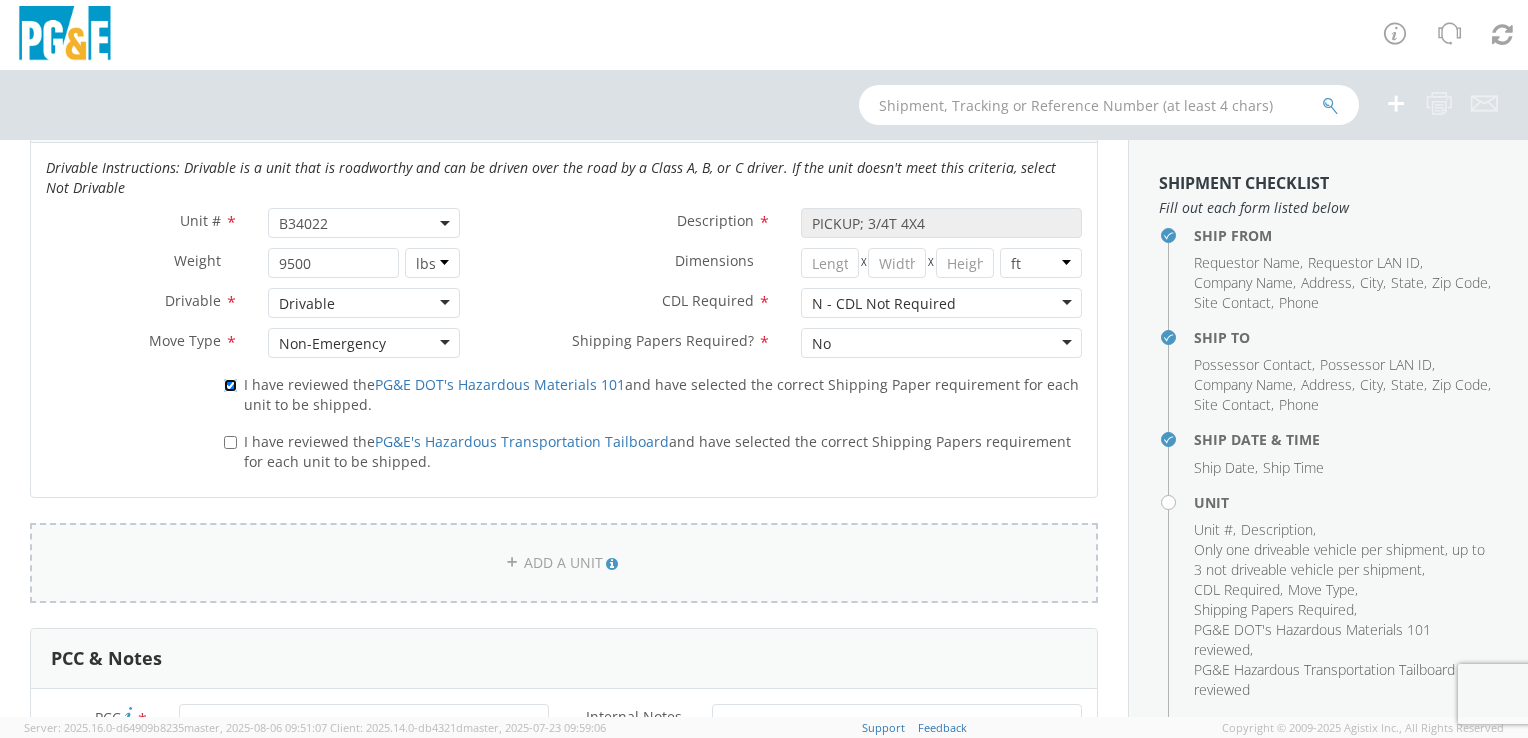 scroll, scrollTop: 1100, scrollLeft: 0, axis: vertical 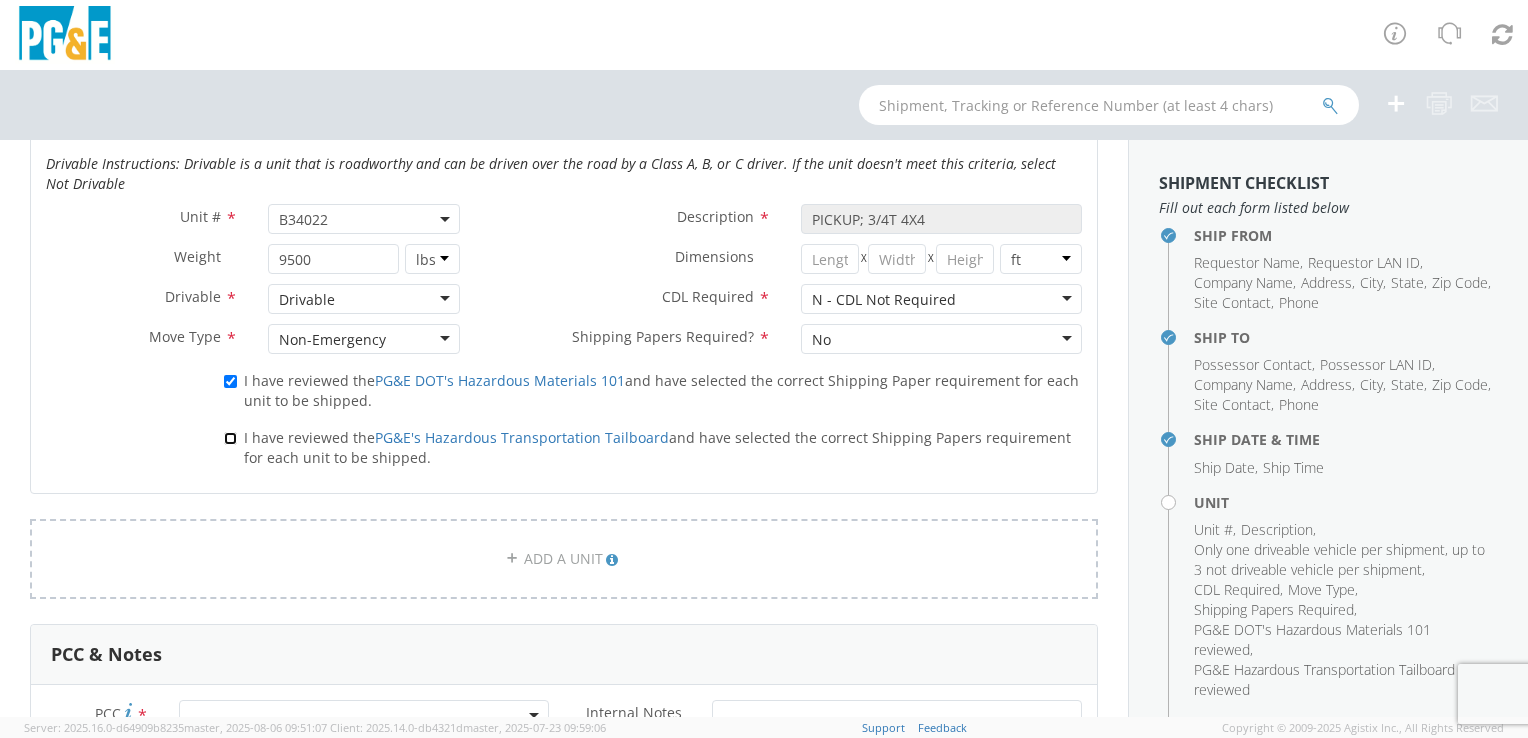 click on "I have reviewed the  PG&E's Hazardous Transportation Tailboard
and have selected the correct Shipping Papers requirement for each unit to be shipped." at bounding box center [230, 438] 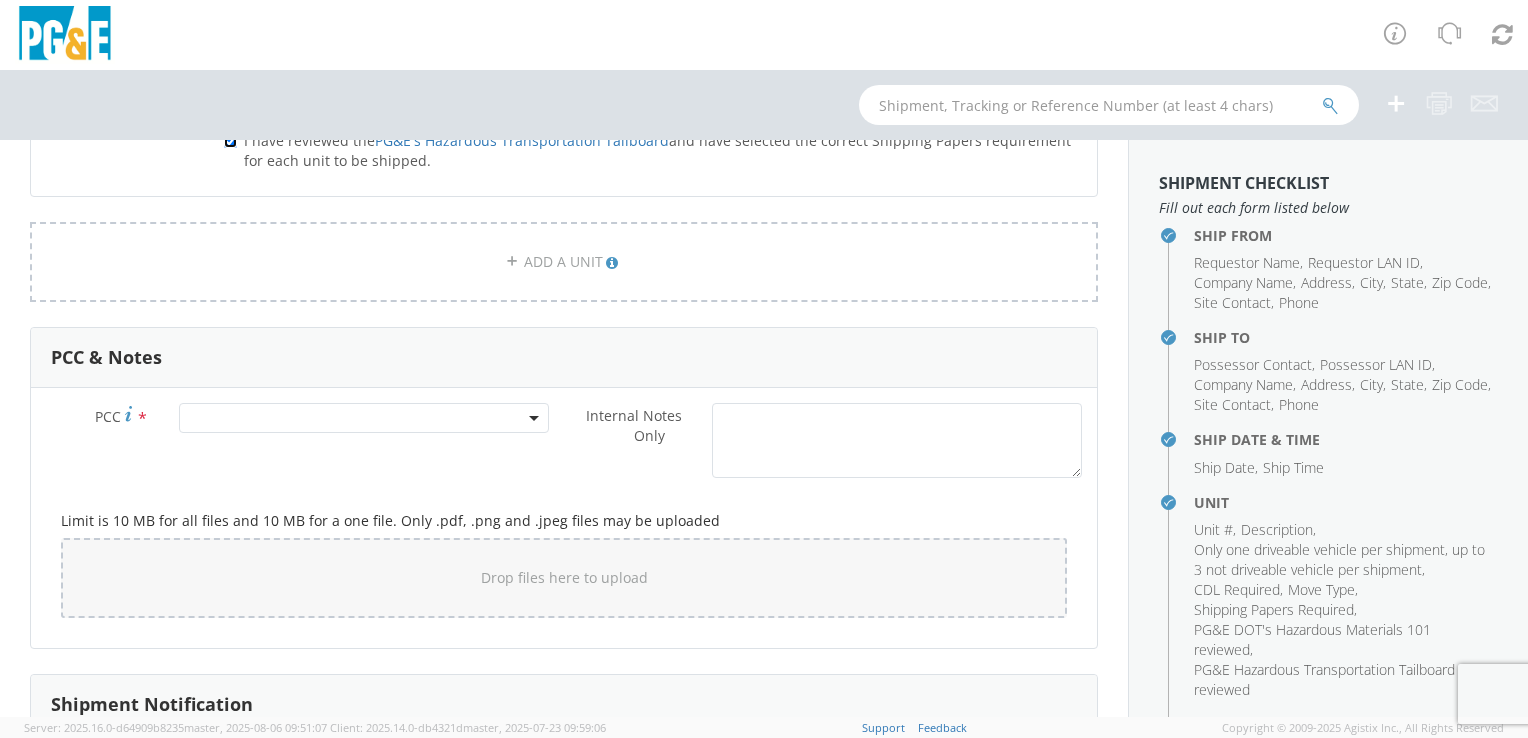scroll, scrollTop: 1400, scrollLeft: 0, axis: vertical 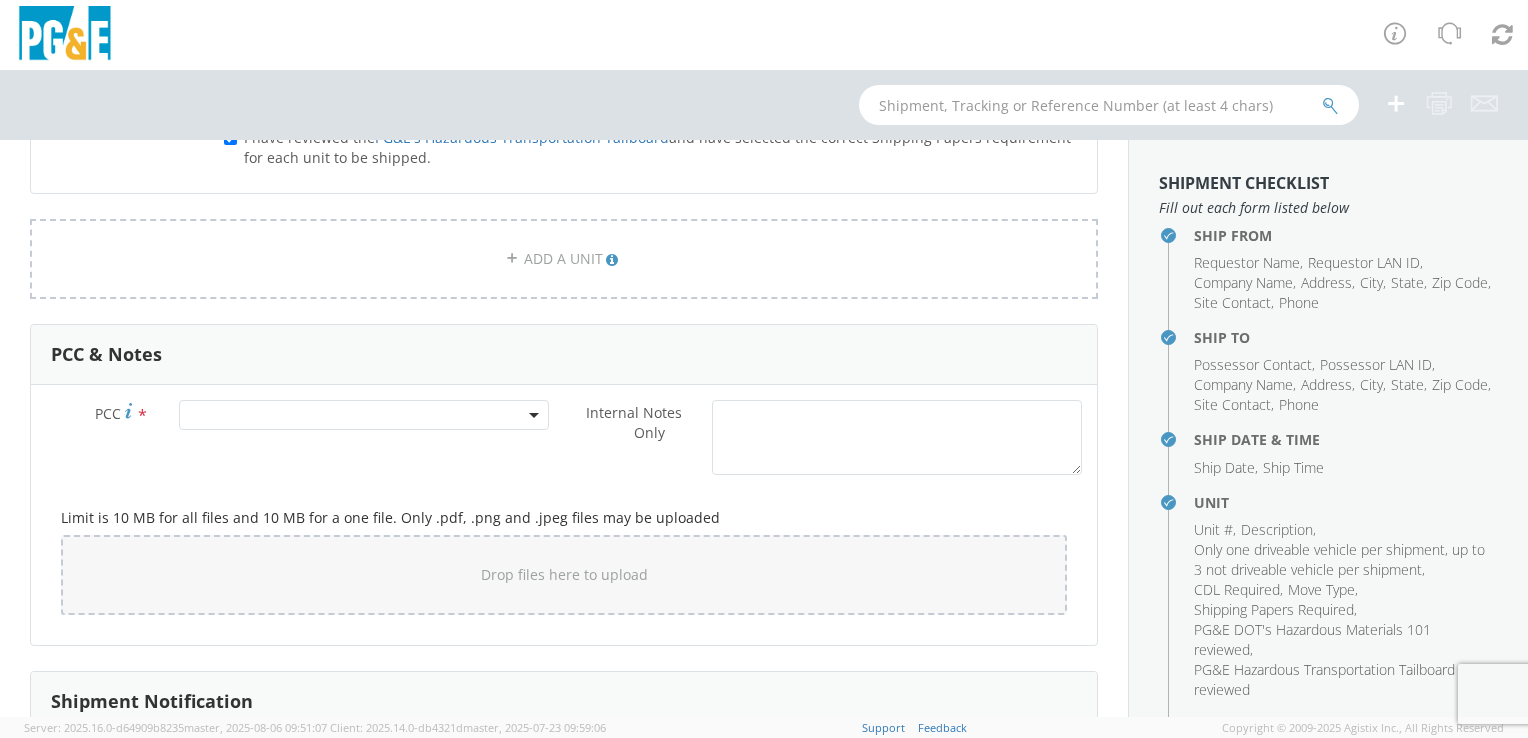 click 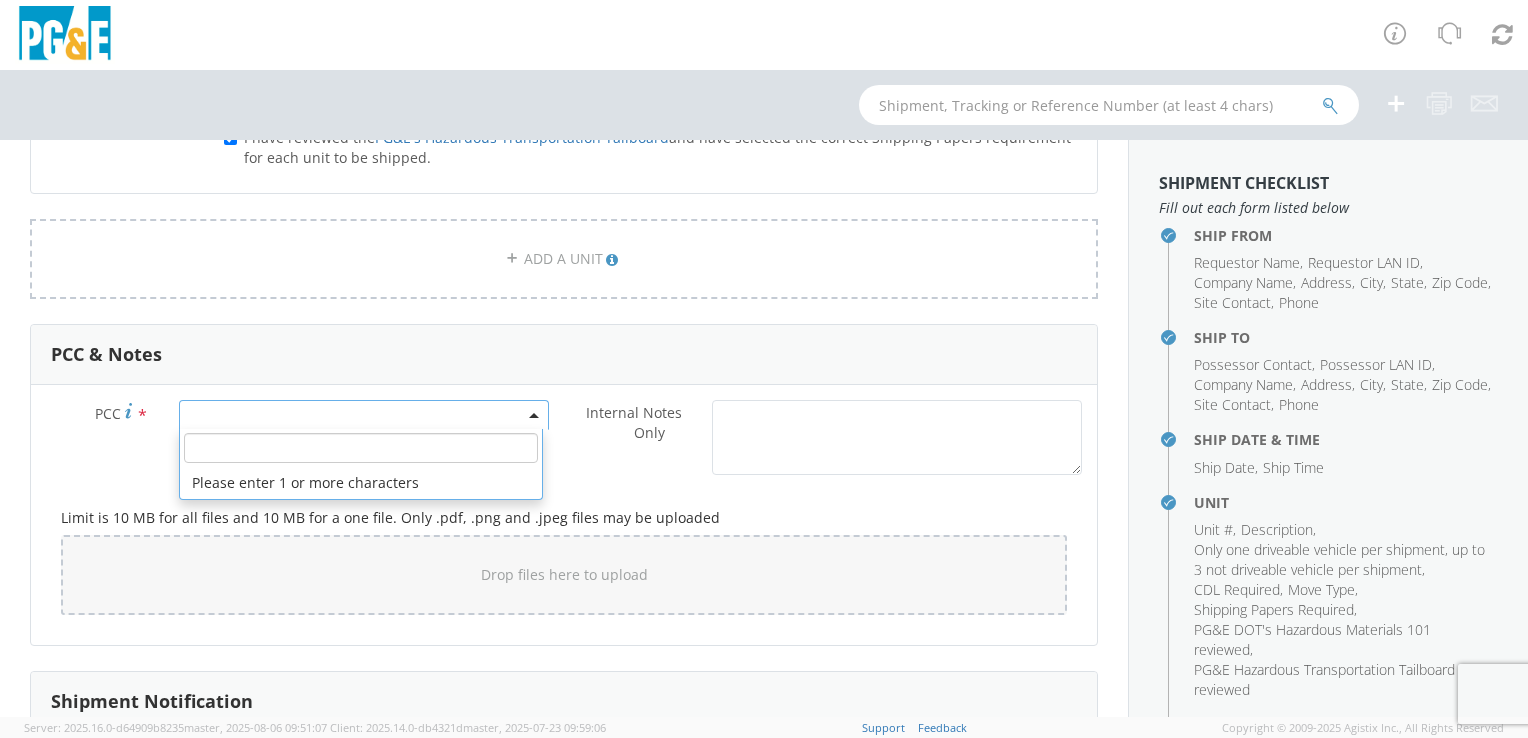click 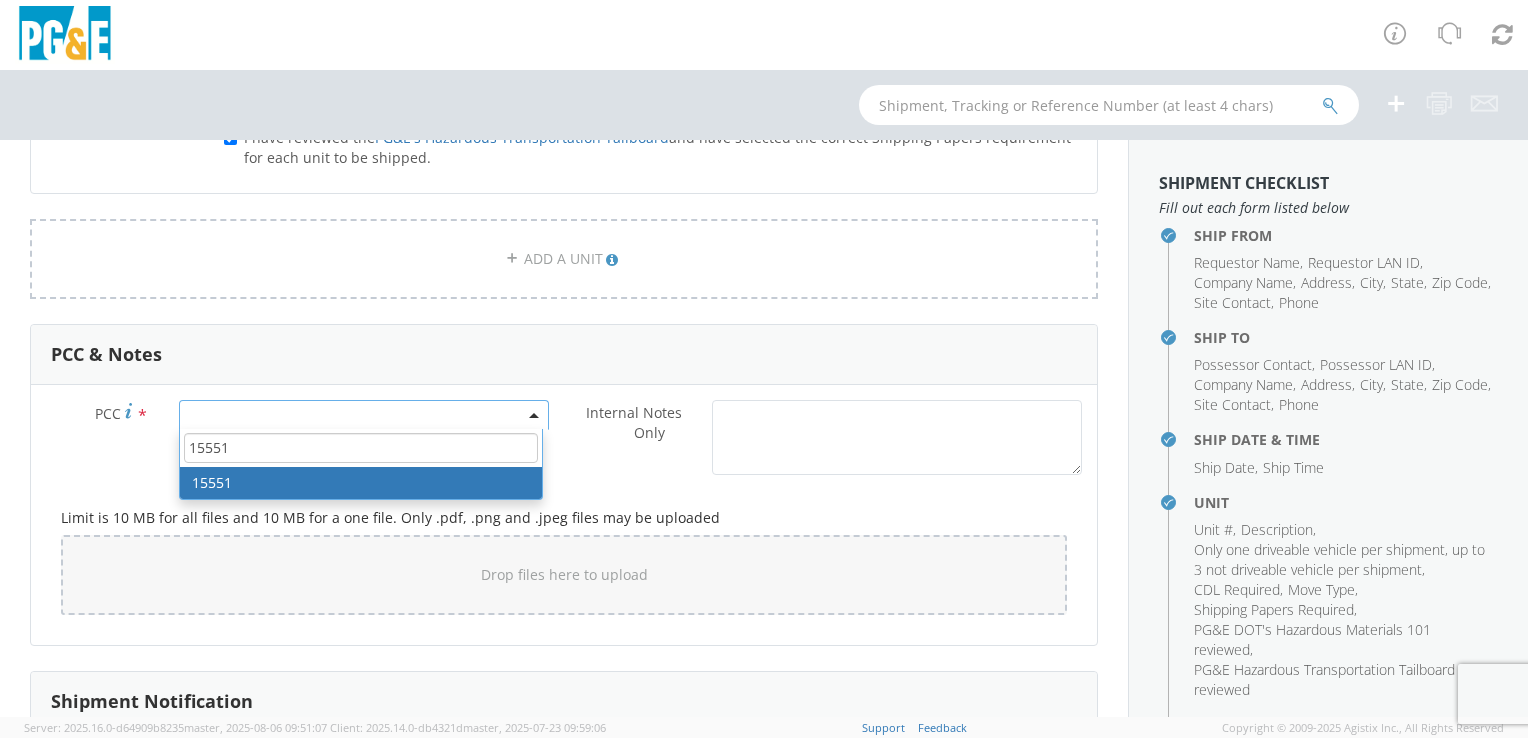 type on "15551" 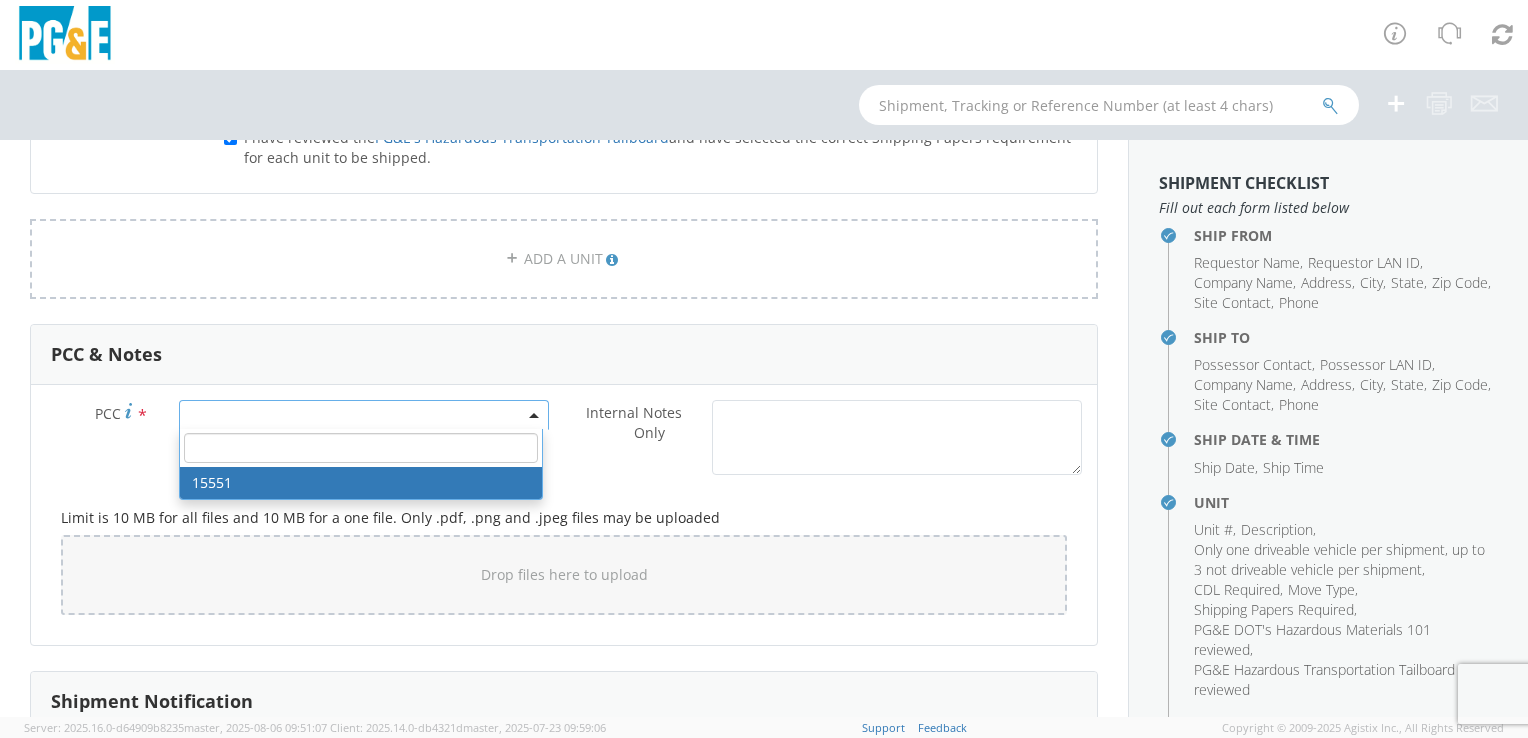 select on "15551" 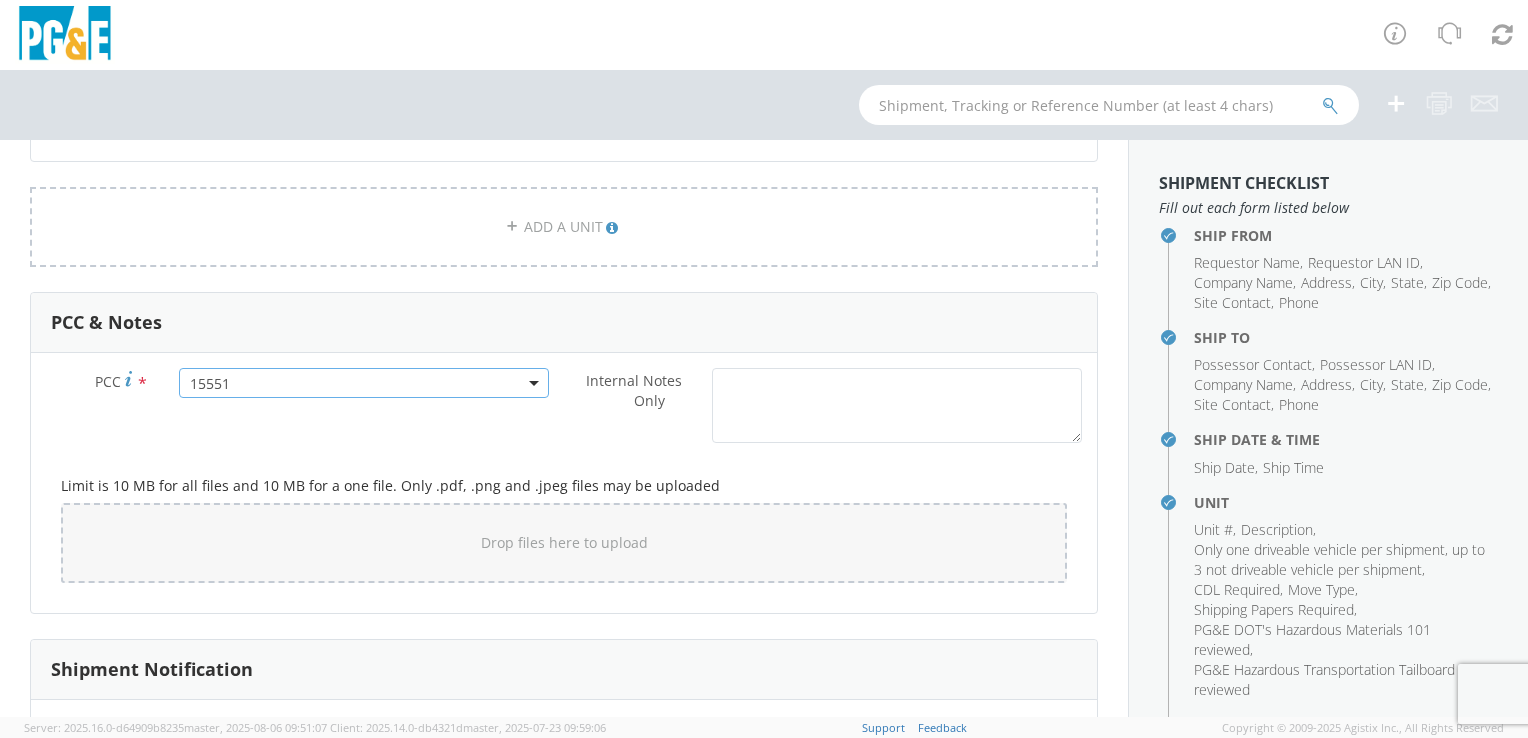 scroll, scrollTop: 1050, scrollLeft: 0, axis: vertical 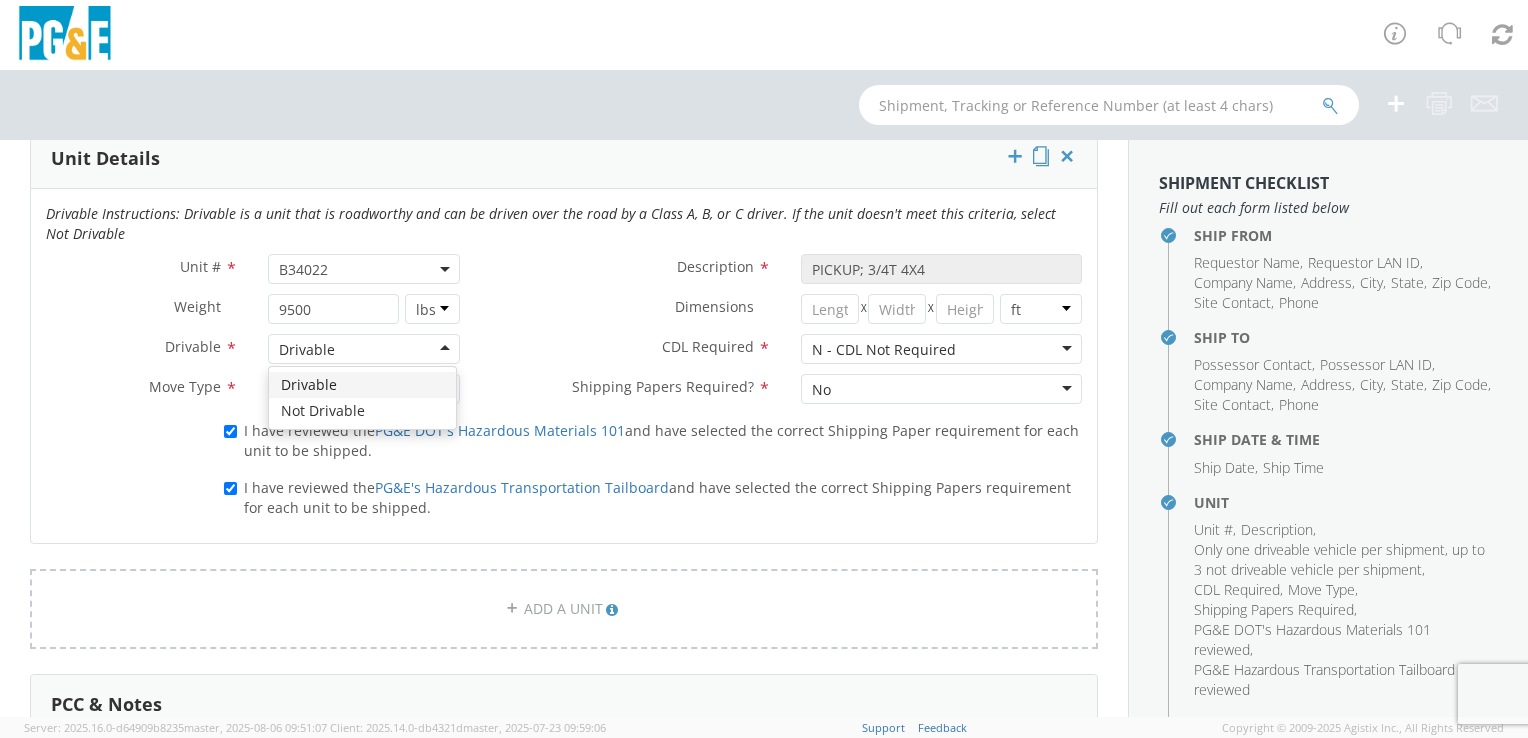 click on "Drivable" 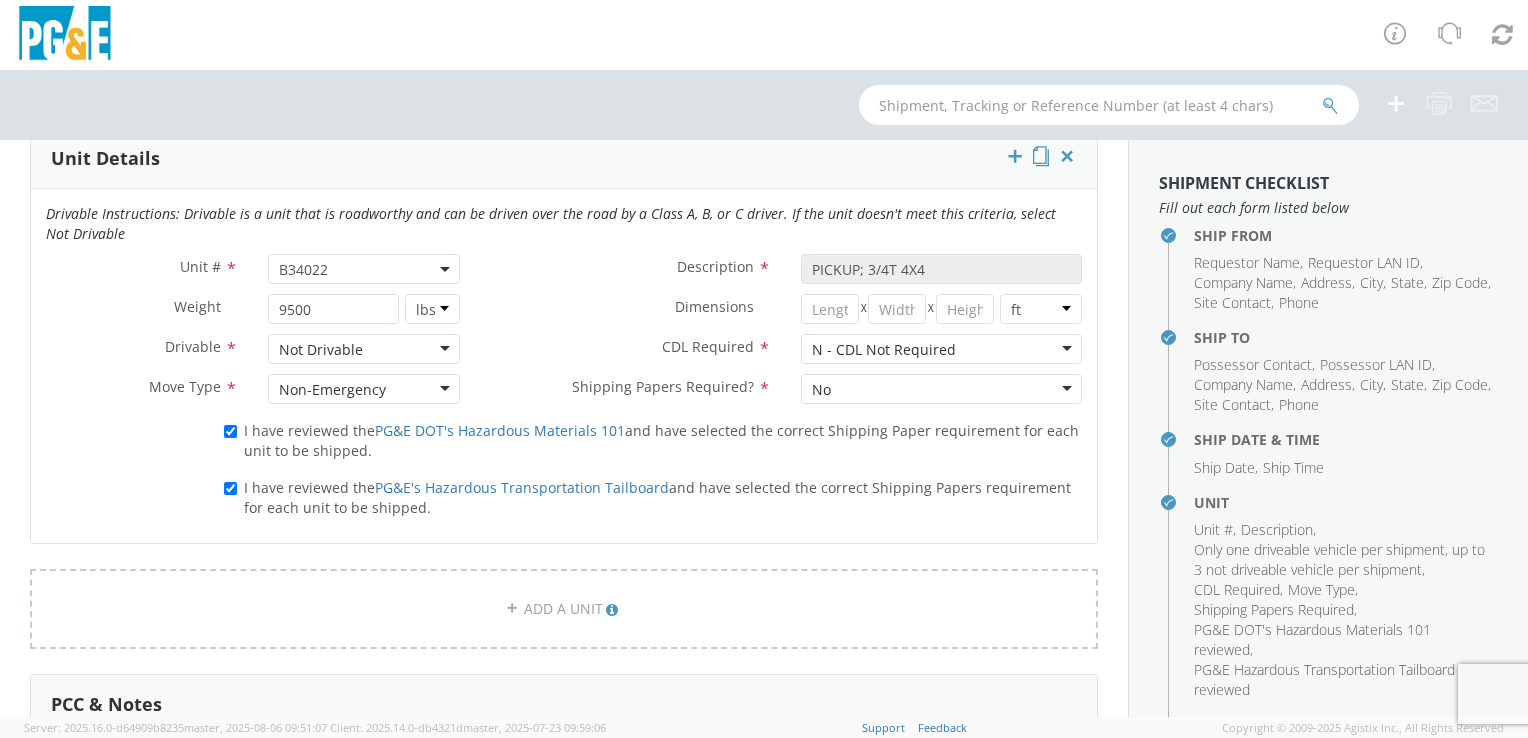 click on "Non-Emergency" 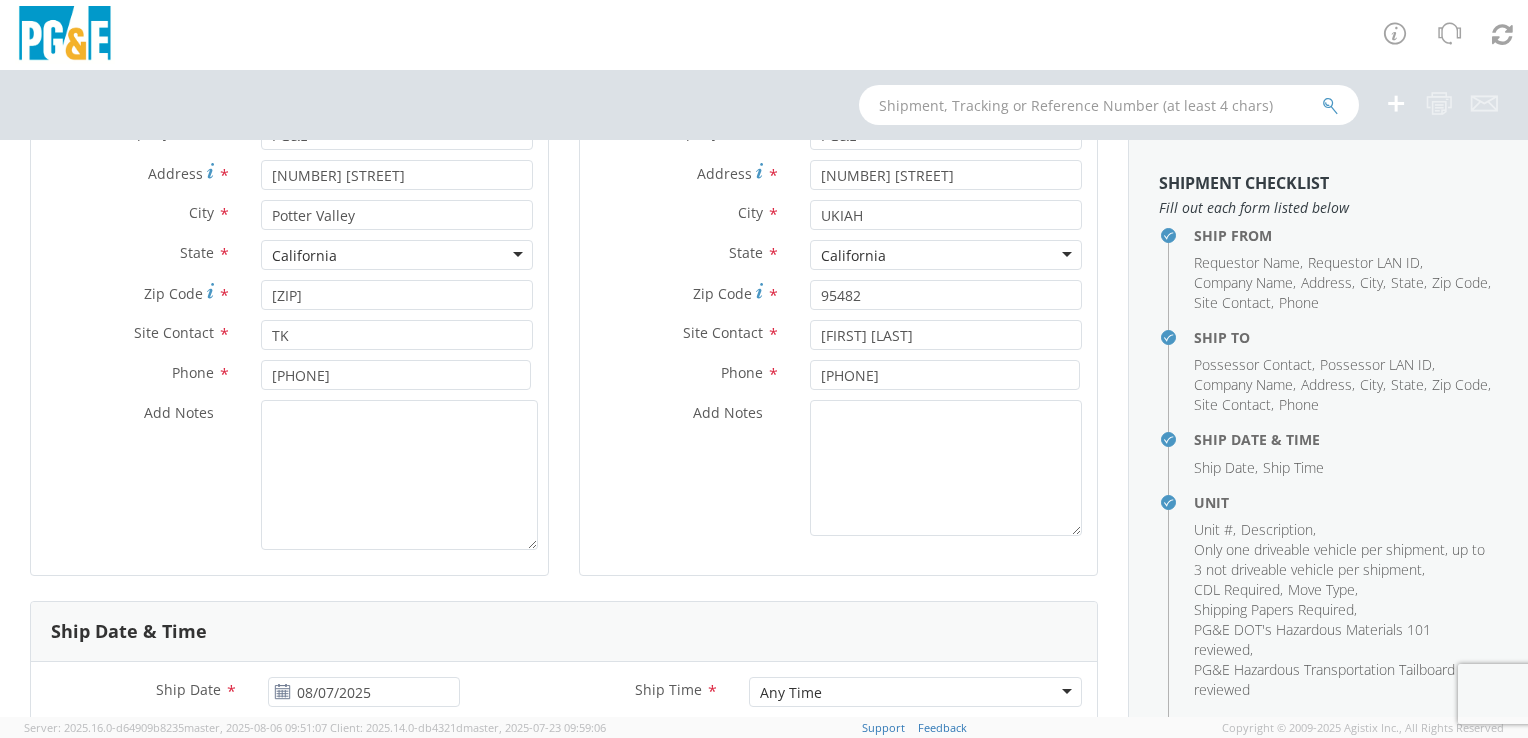 scroll, scrollTop: 250, scrollLeft: 0, axis: vertical 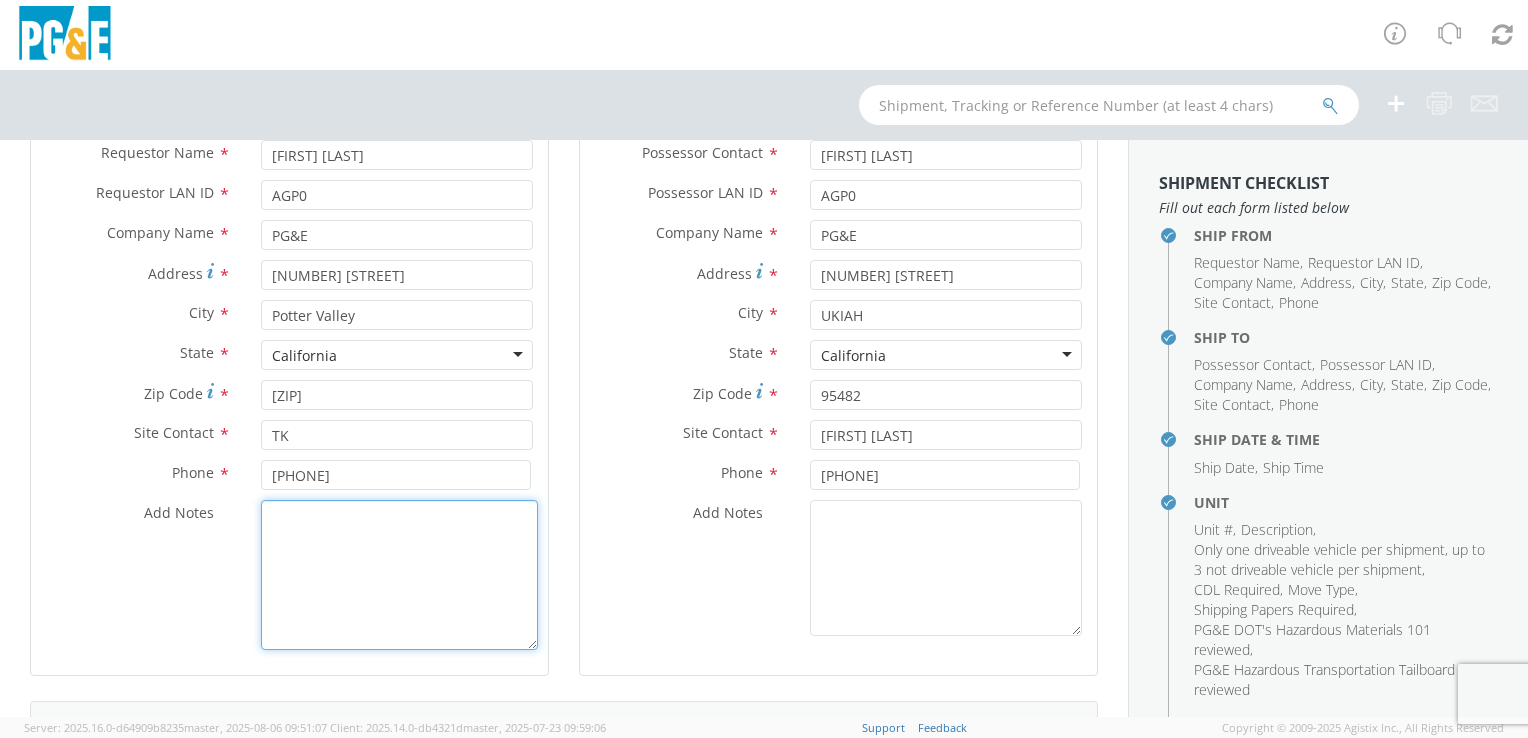 click on "Add Notes        *" at bounding box center [399, 575] 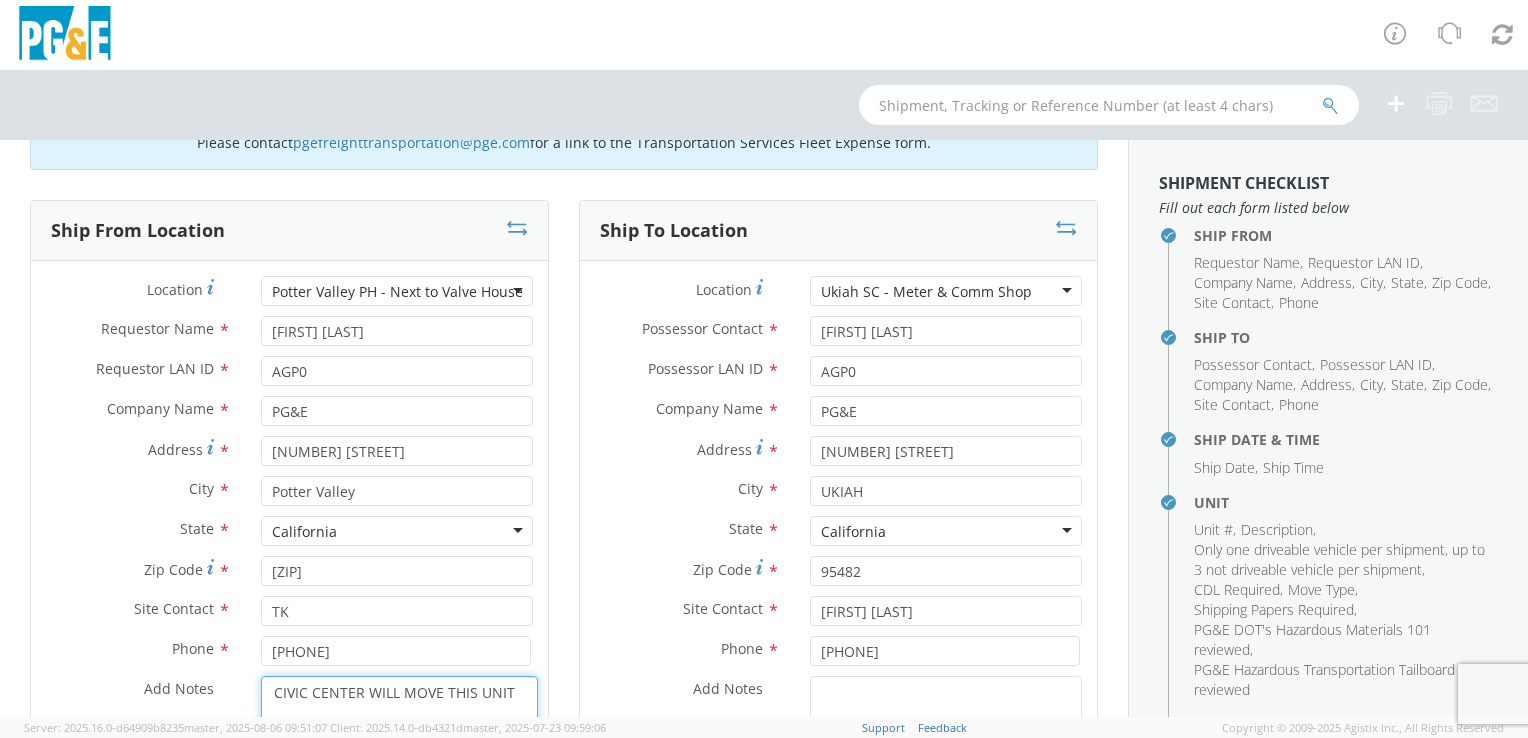 scroll, scrollTop: 0, scrollLeft: 0, axis: both 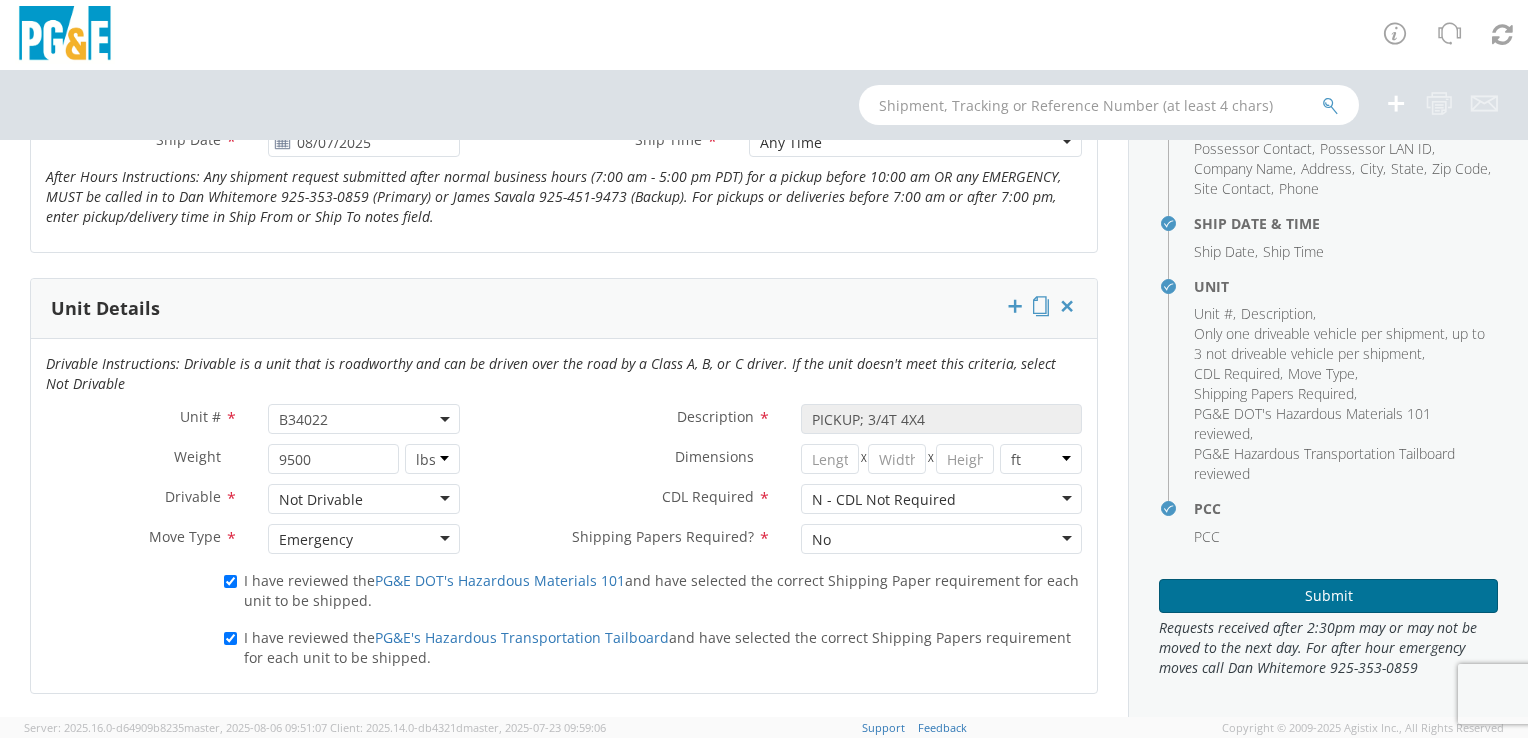 type on "CIVIC CENTER WILL MOVE THIS UNIT" 